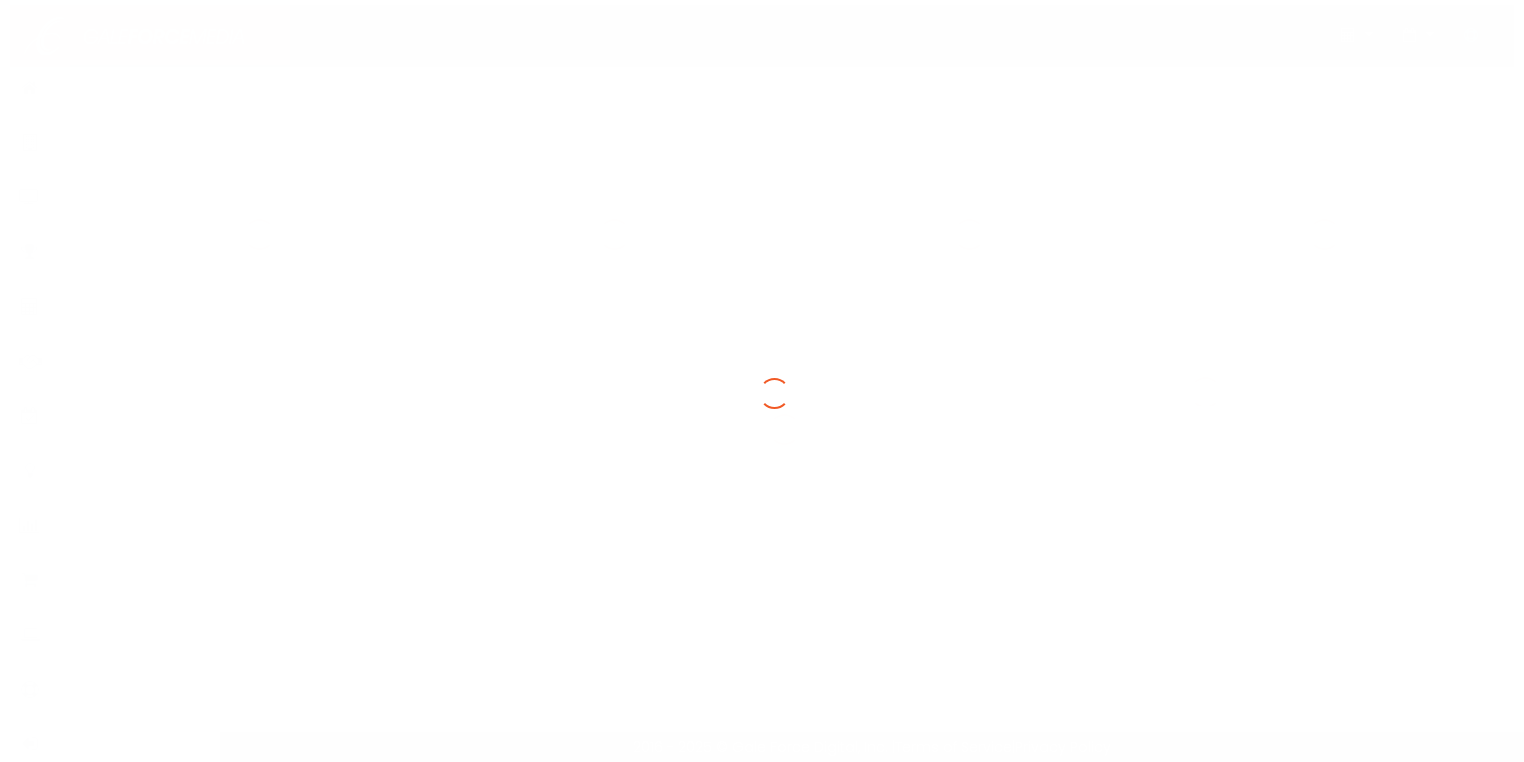 scroll, scrollTop: 0, scrollLeft: 0, axis: both 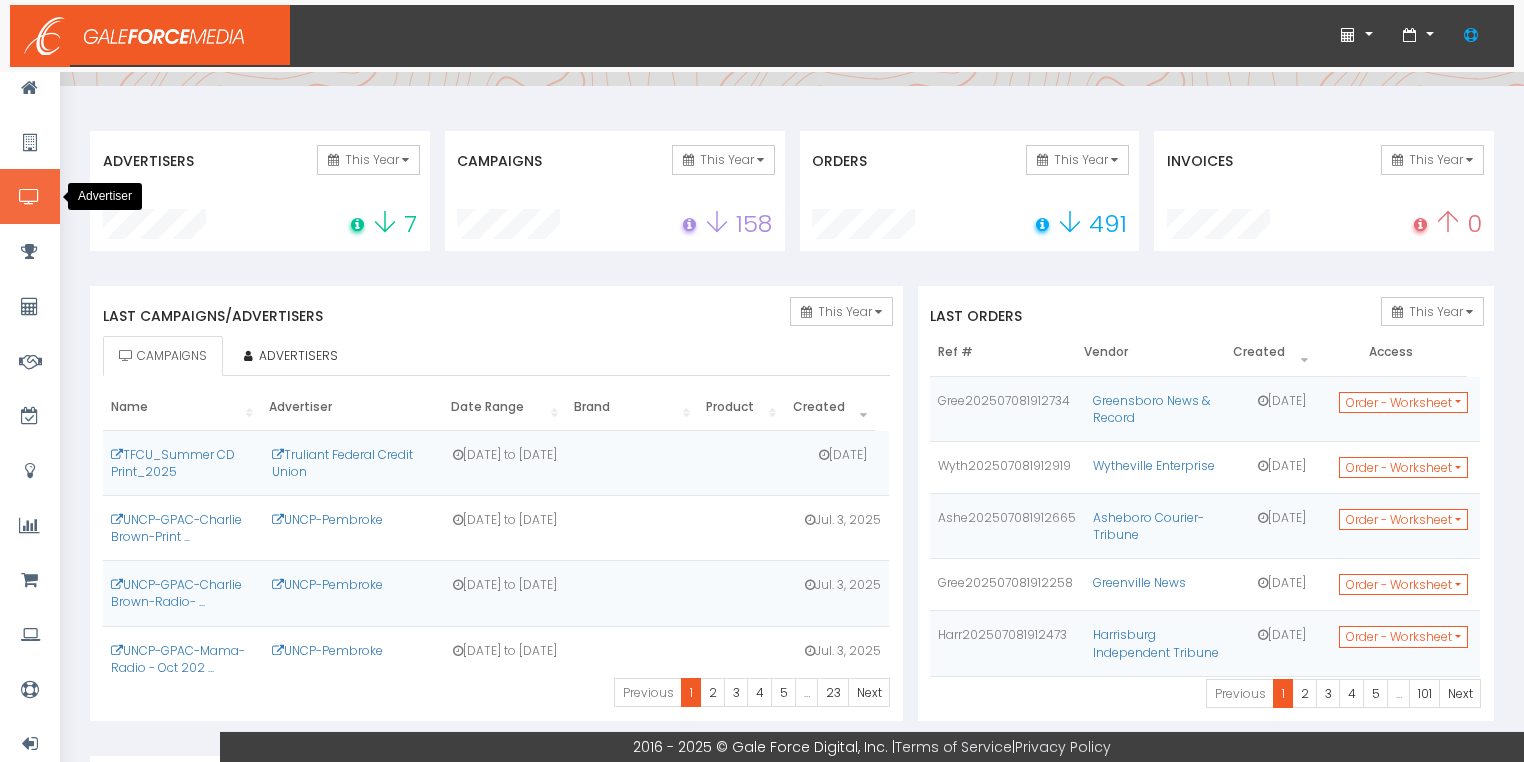 click at bounding box center [30, 196] 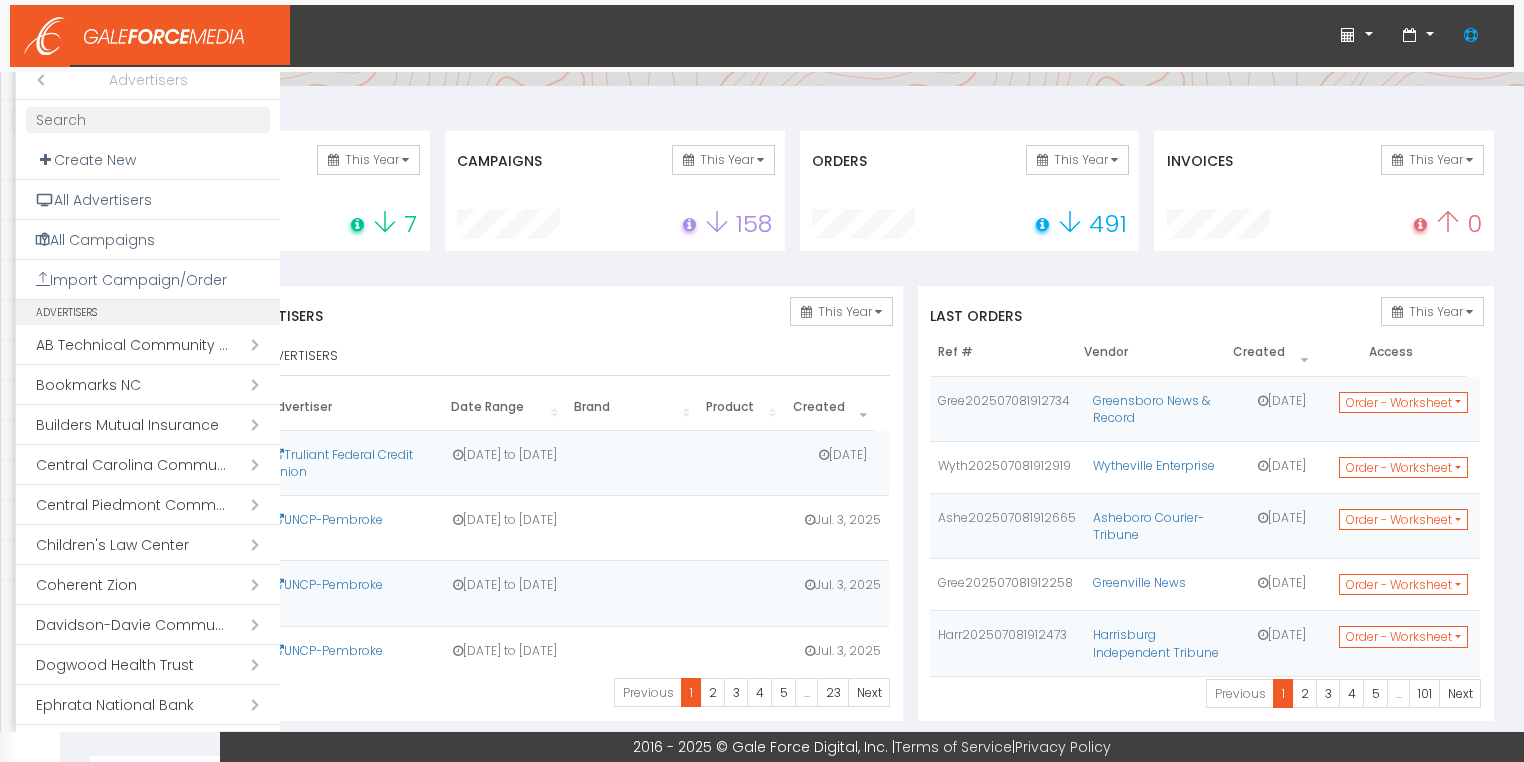 click on "Open submenu (  Coherent Zion)" at bounding box center [148, 585] 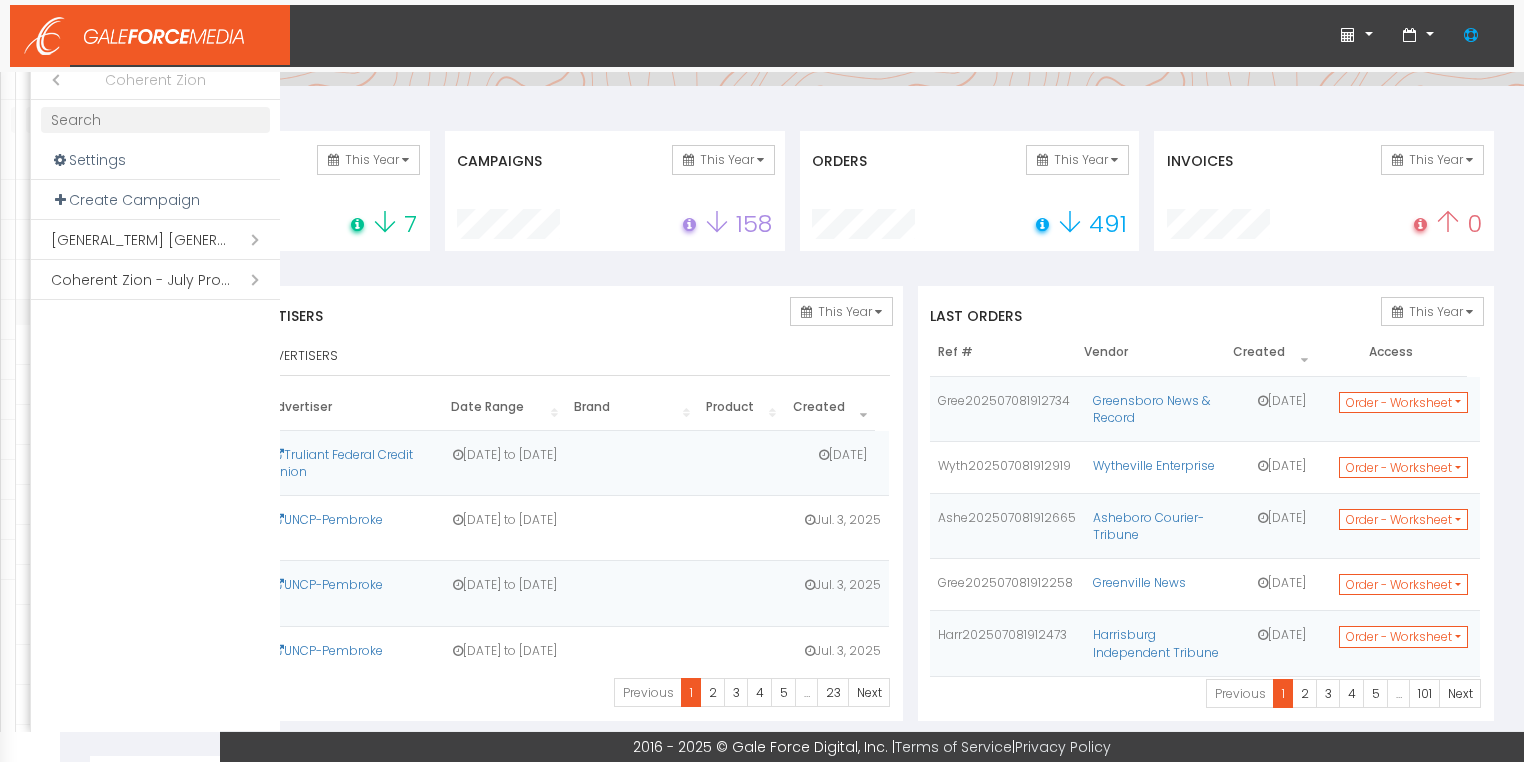 click on "Open submenu (   Coherent Zion - July Promotion (Los Angeles))" at bounding box center [155, 240] 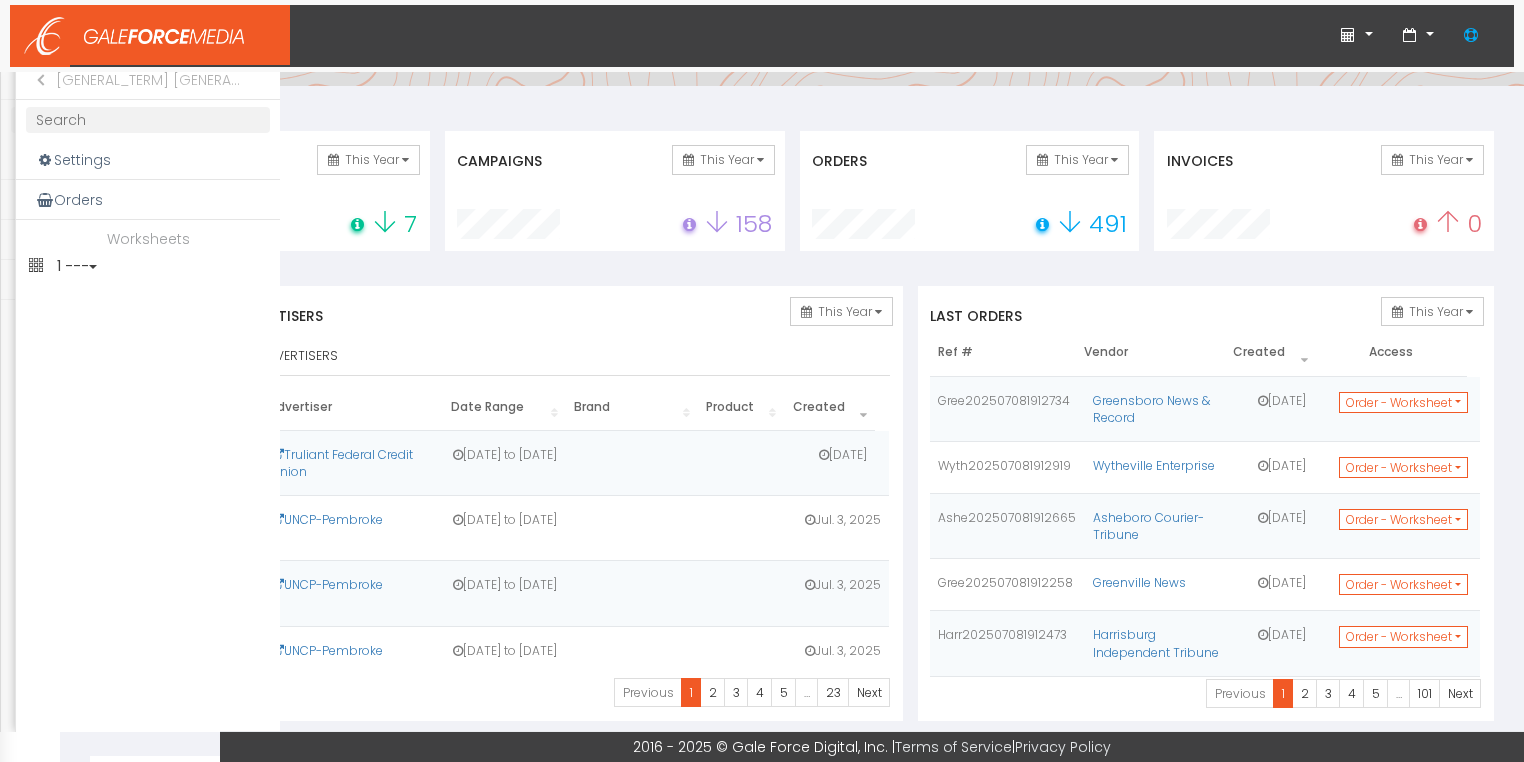click at bounding box center (36, 265) 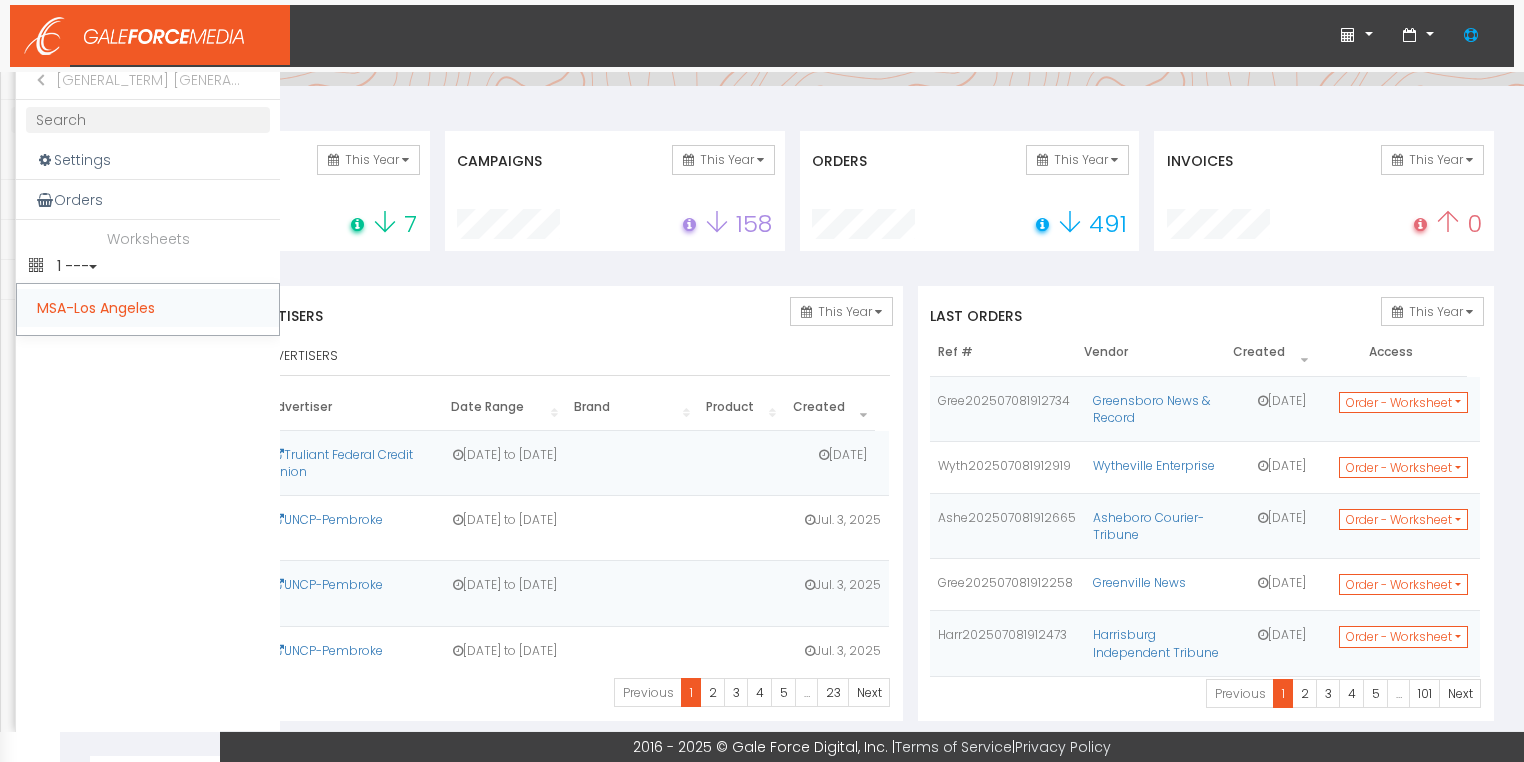 click on "MSA-Los Angeles" at bounding box center [148, 308] 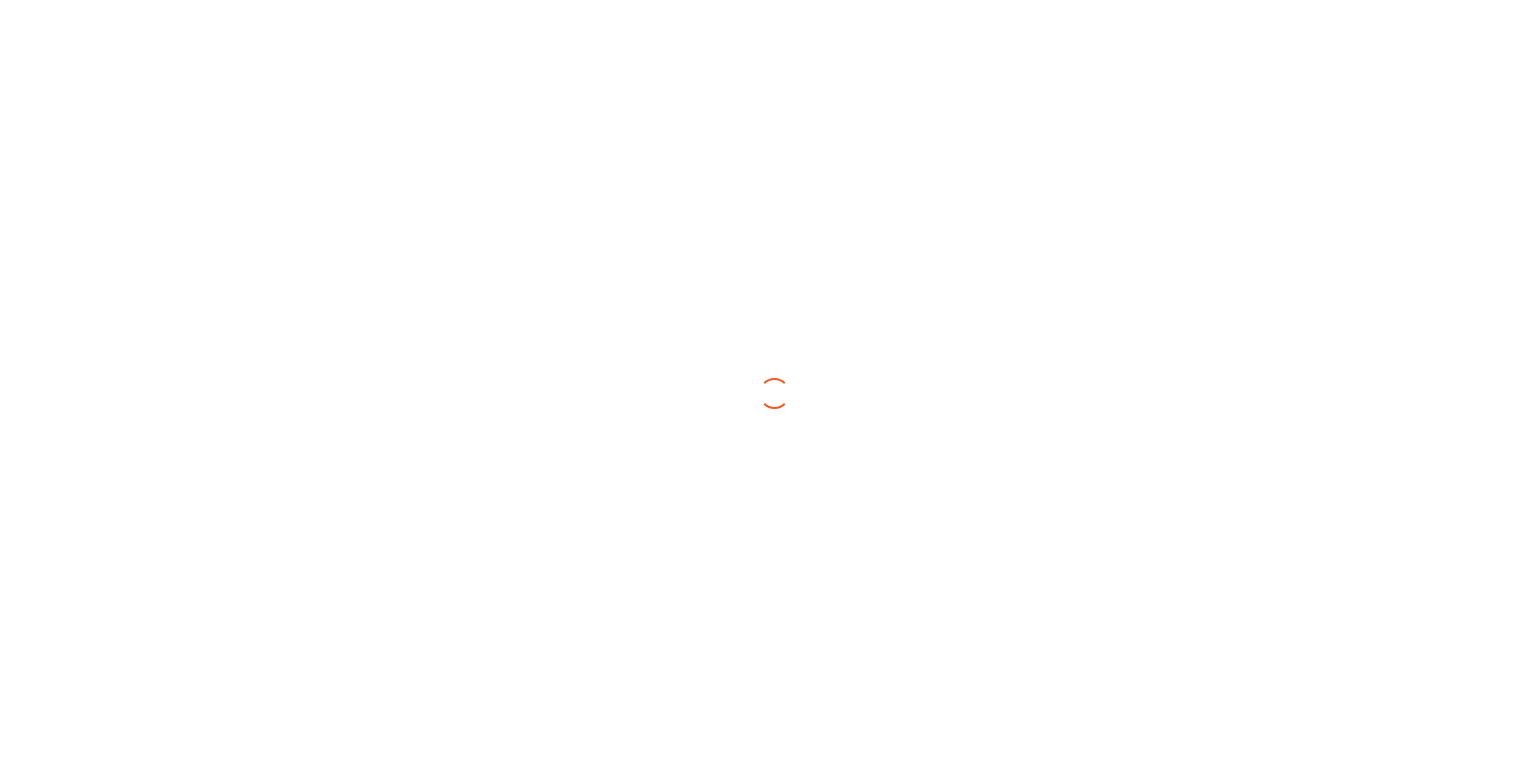 scroll, scrollTop: 0, scrollLeft: 0, axis: both 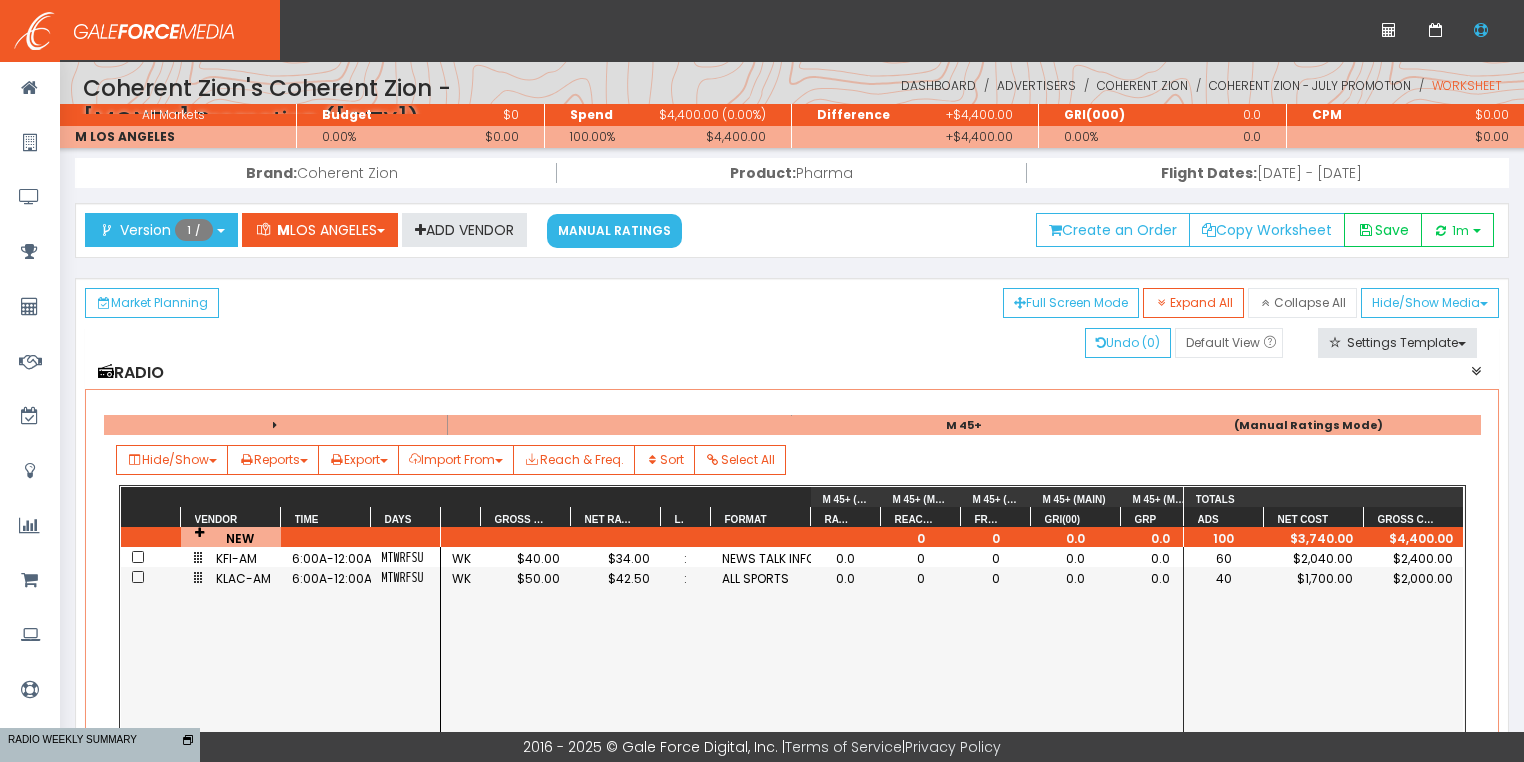 click on "Flight Dates:  07/07/25
- 08/03/25" at bounding box center (1262, 173) 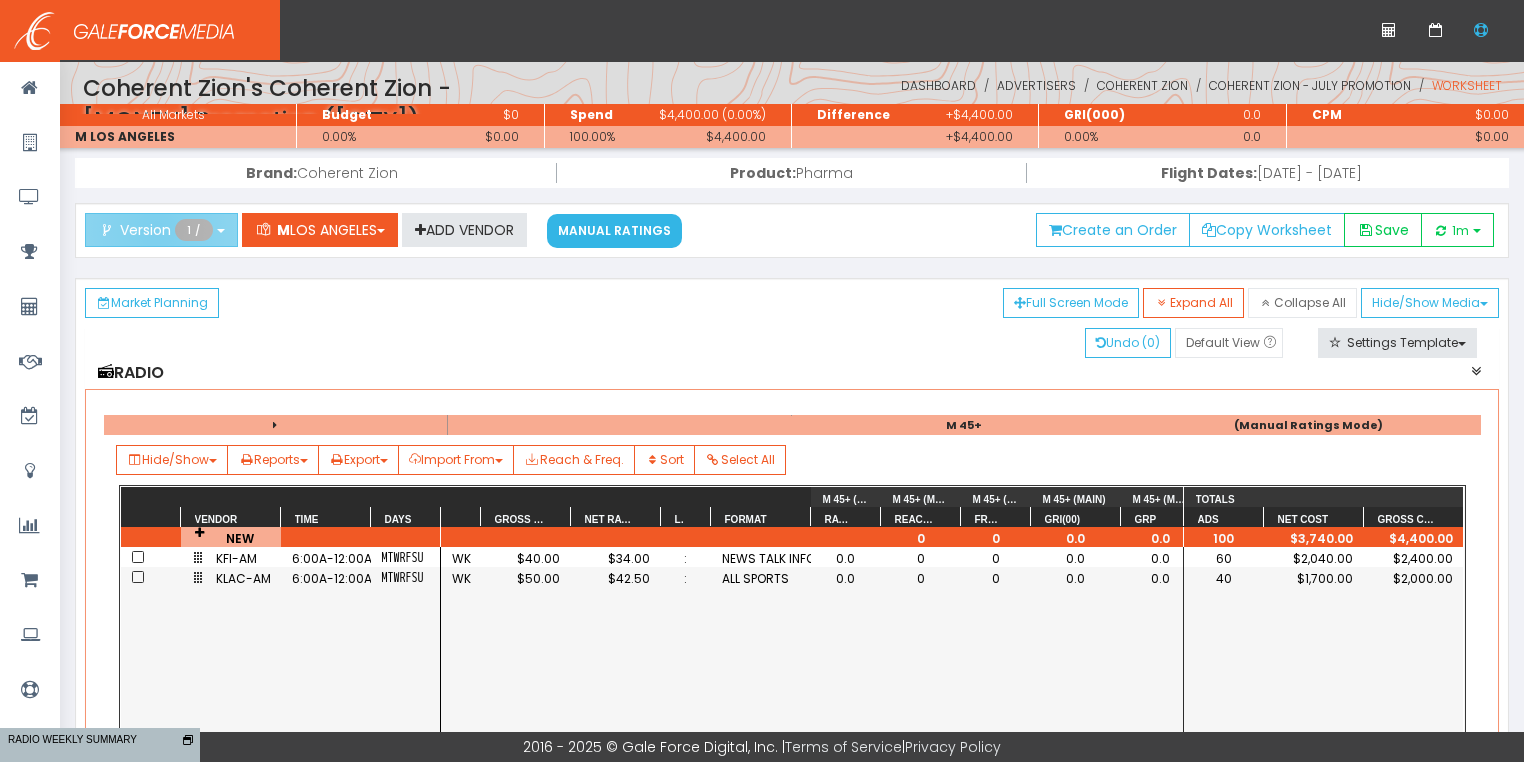click on "Version" at bounding box center [145, 230] 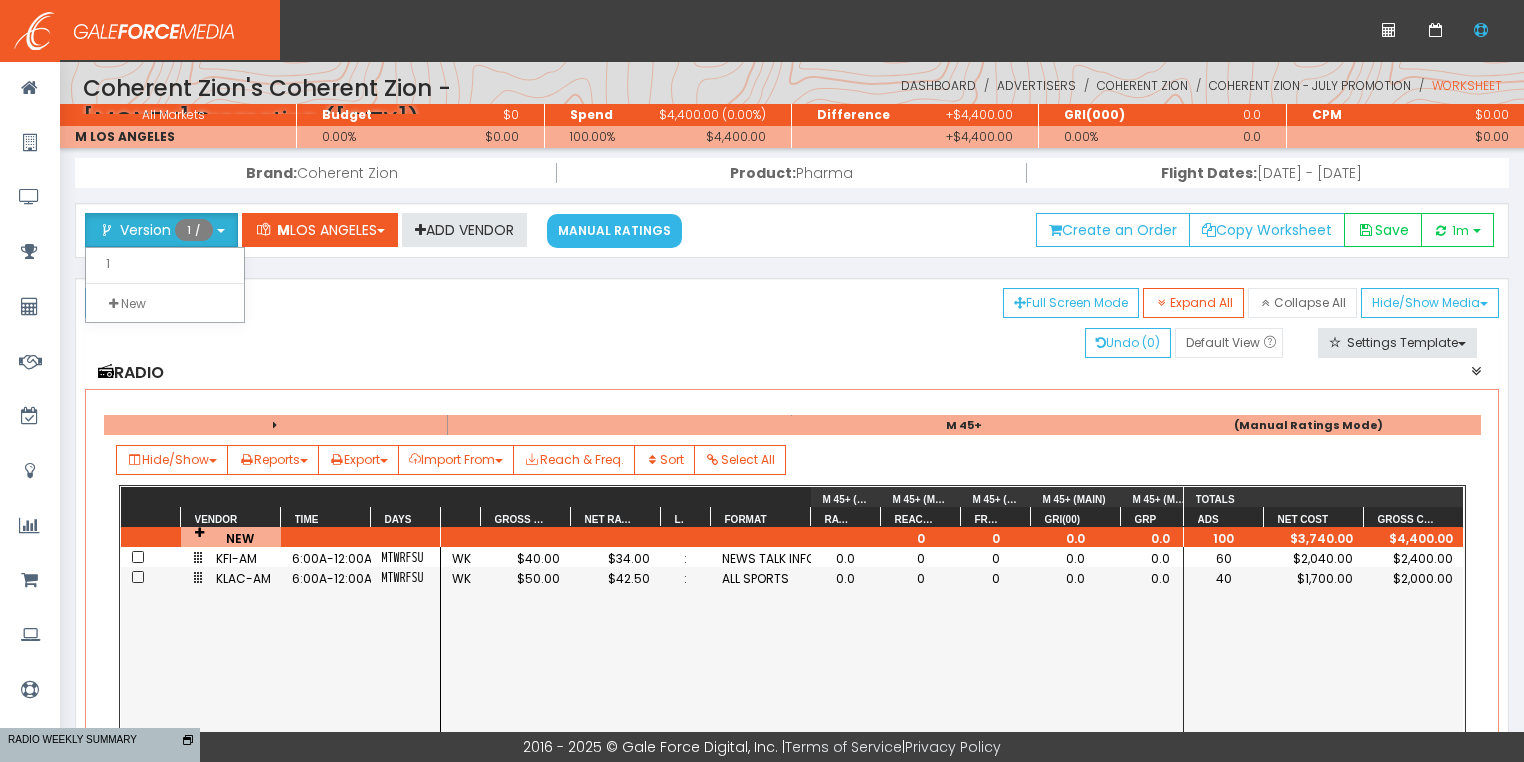 click on "Saving
Calculating
Market Planning
Full Screen Mode
Expand All
Collapse All
Hide/Show Media" at bounding box center (792, 303) 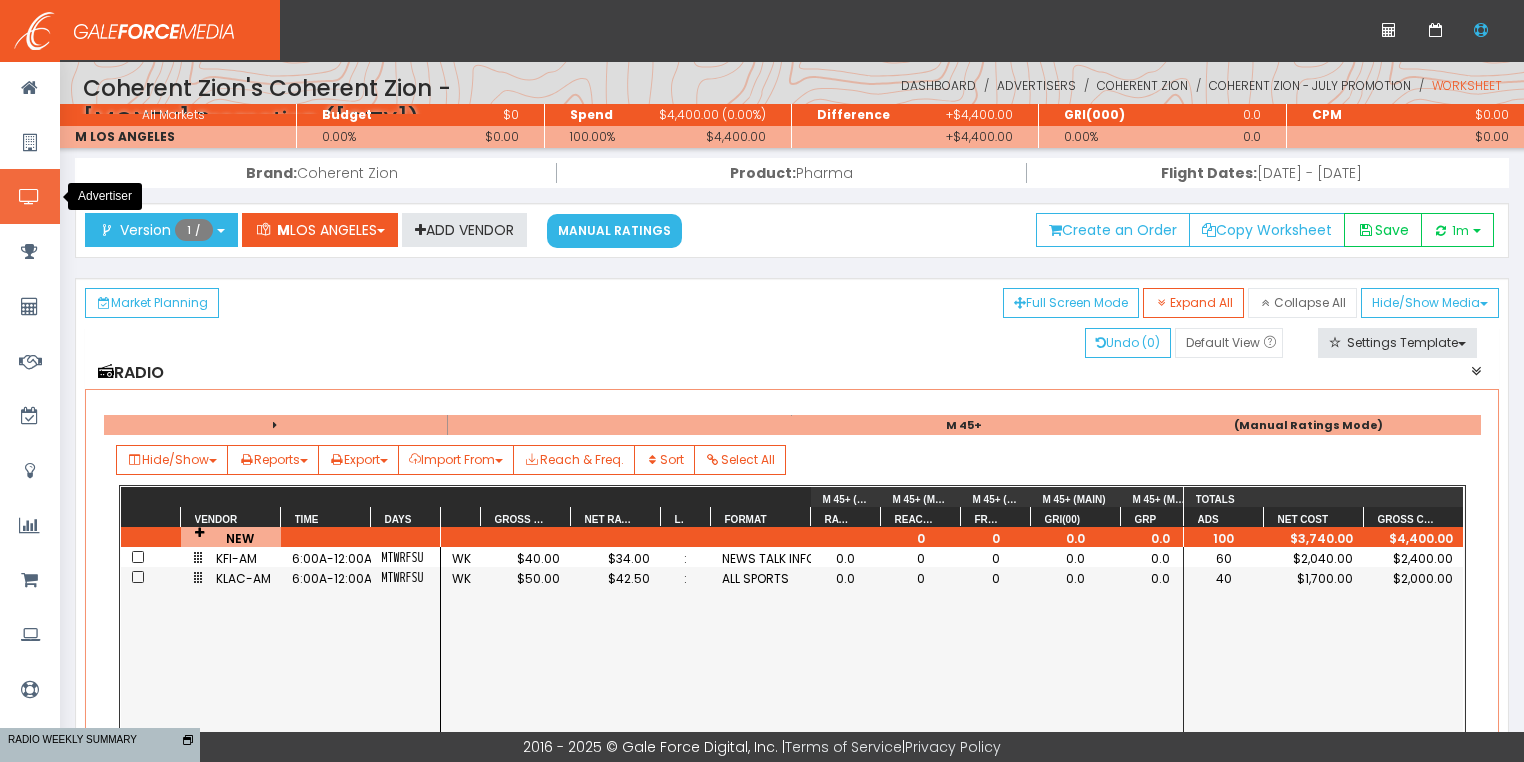 click at bounding box center [30, 196] 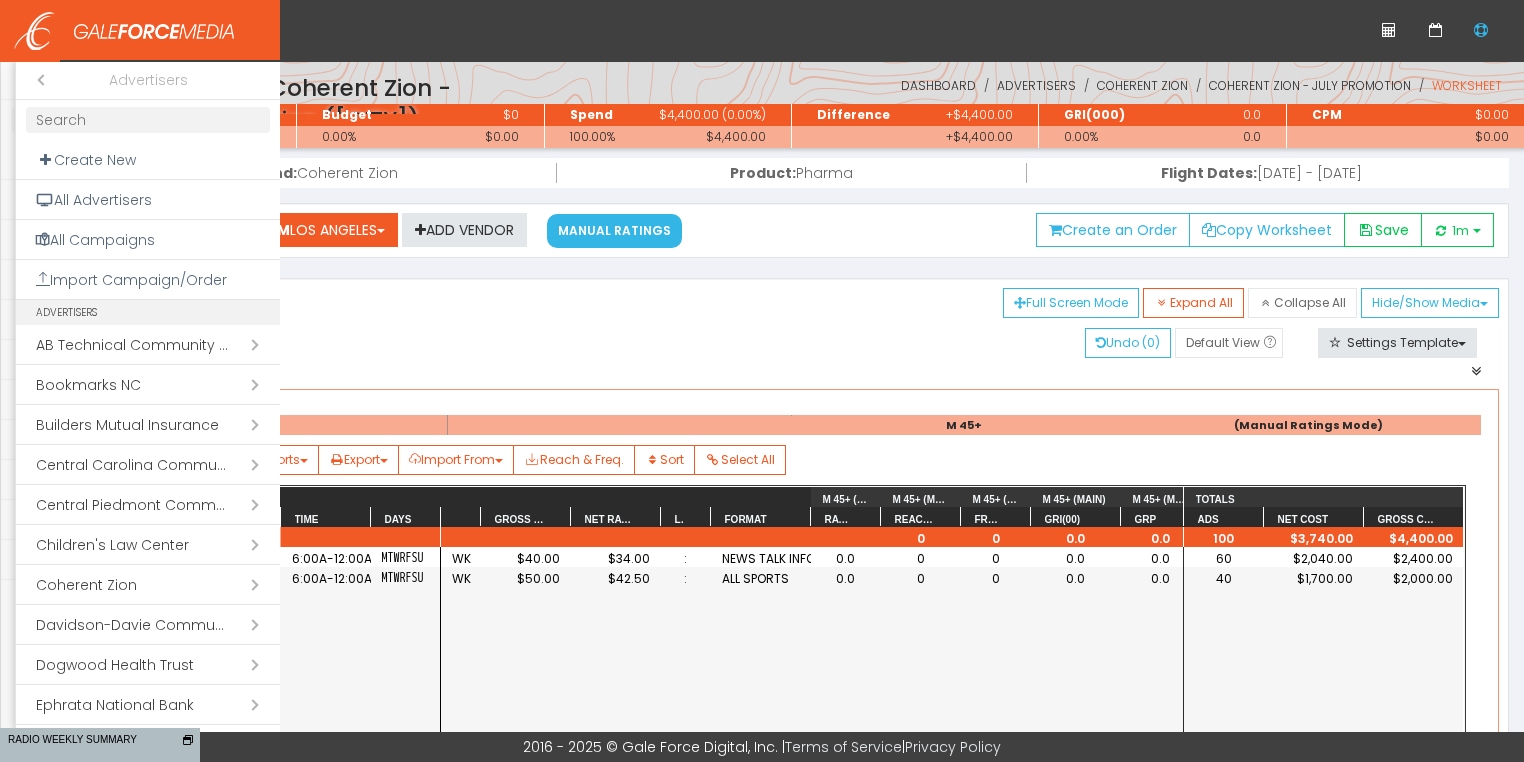 click at bounding box center (762, 381) 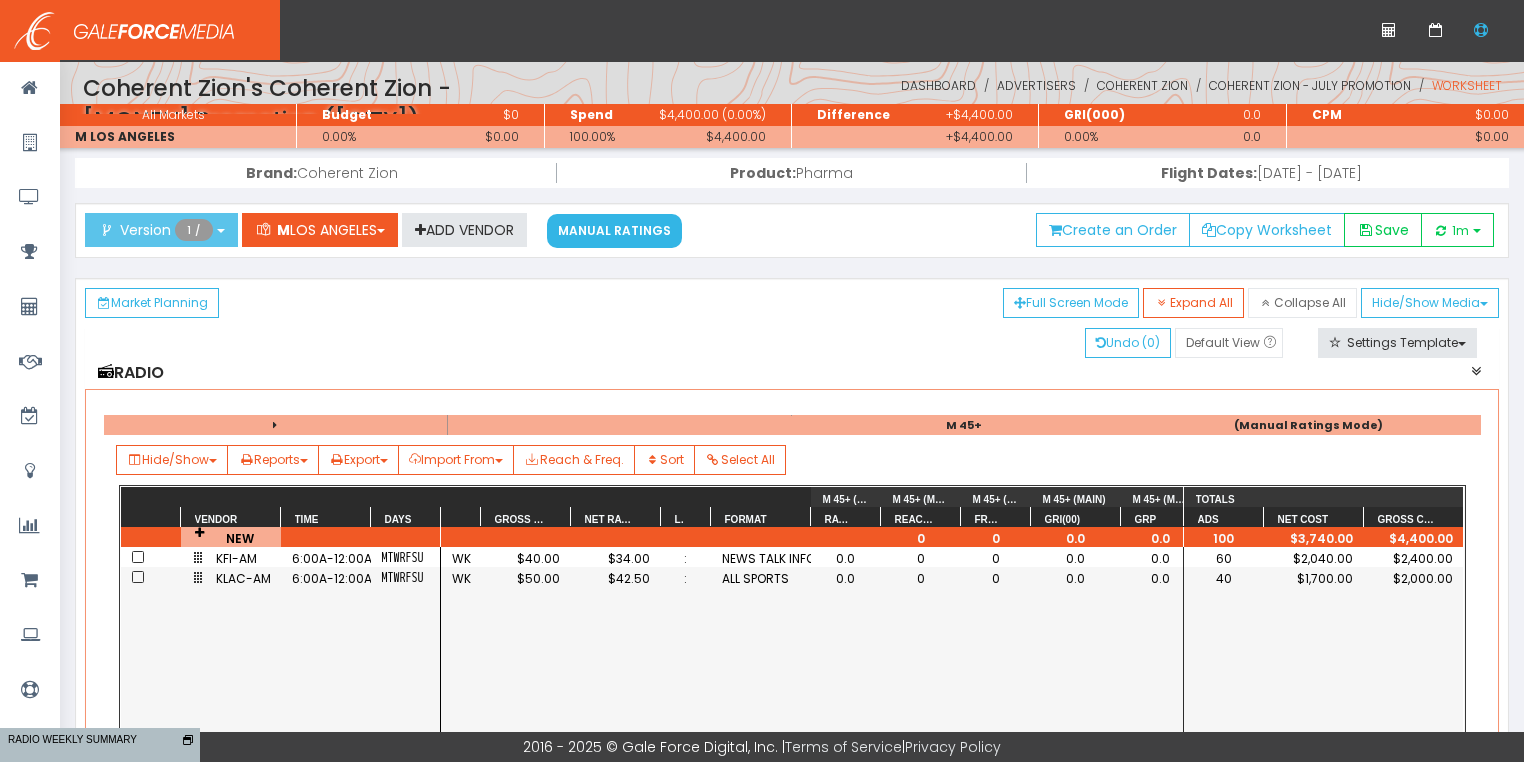 click on "Version" at bounding box center (145, 230) 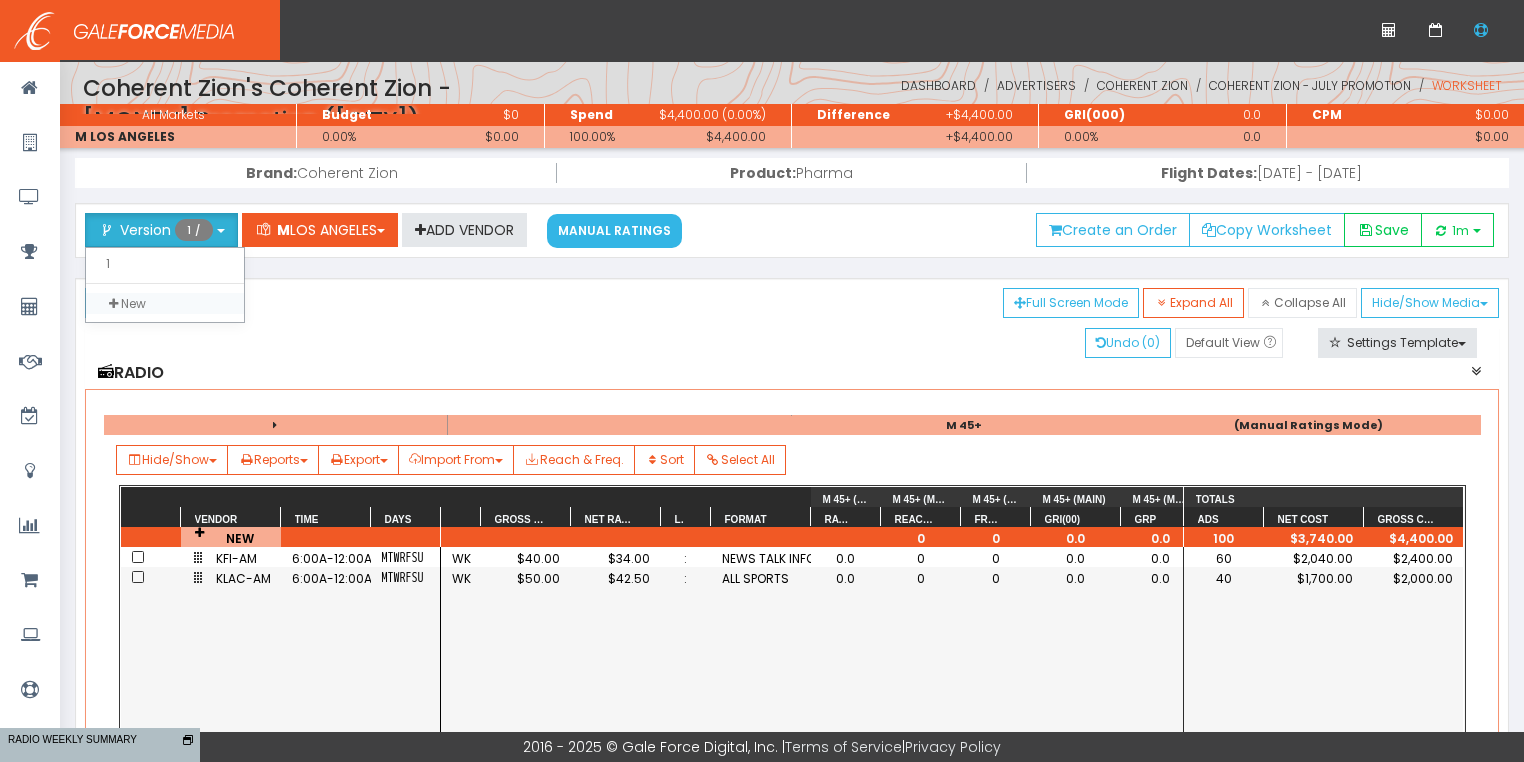 click at bounding box center [113, 304] 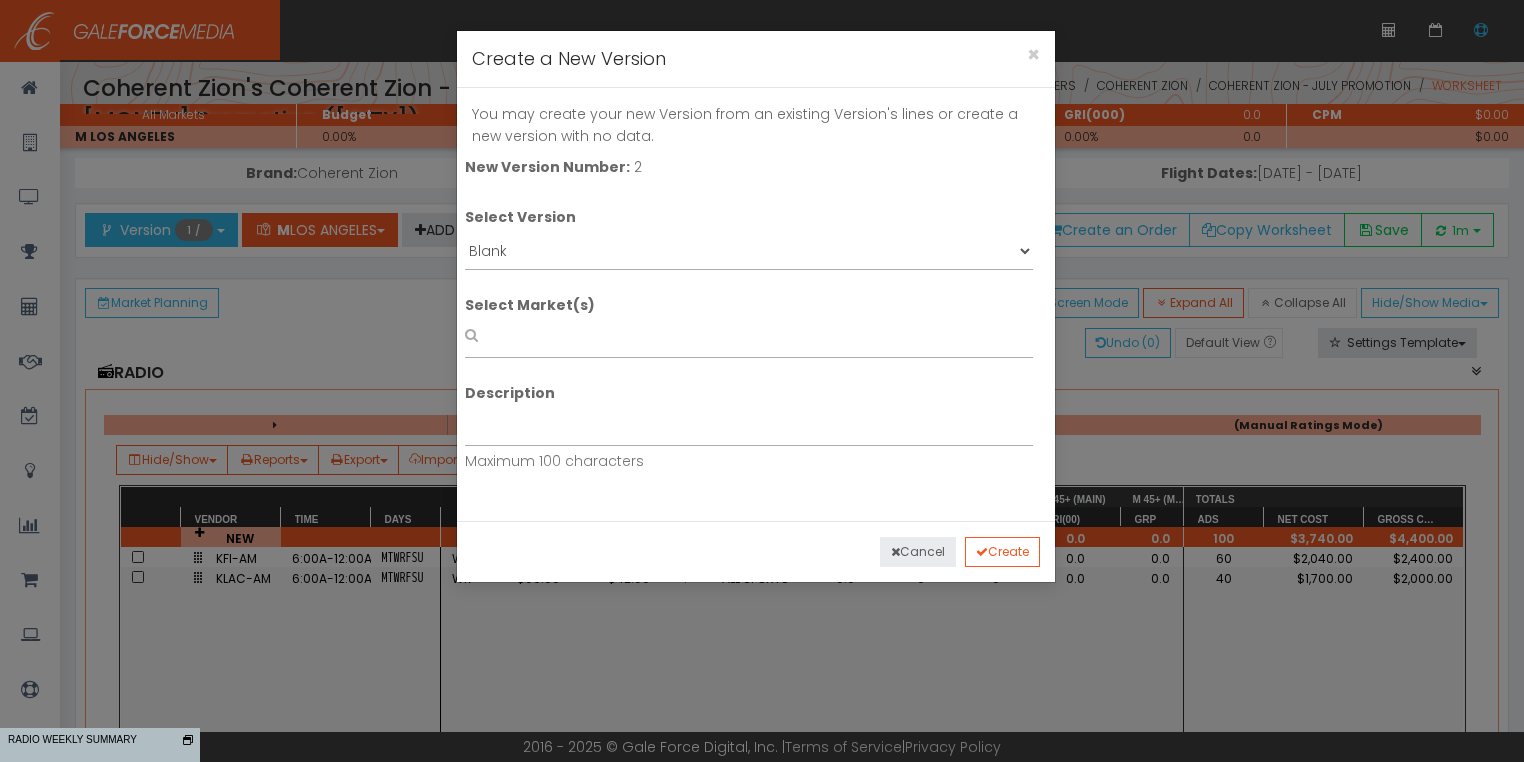 click on "Cancel" at bounding box center (918, 552) 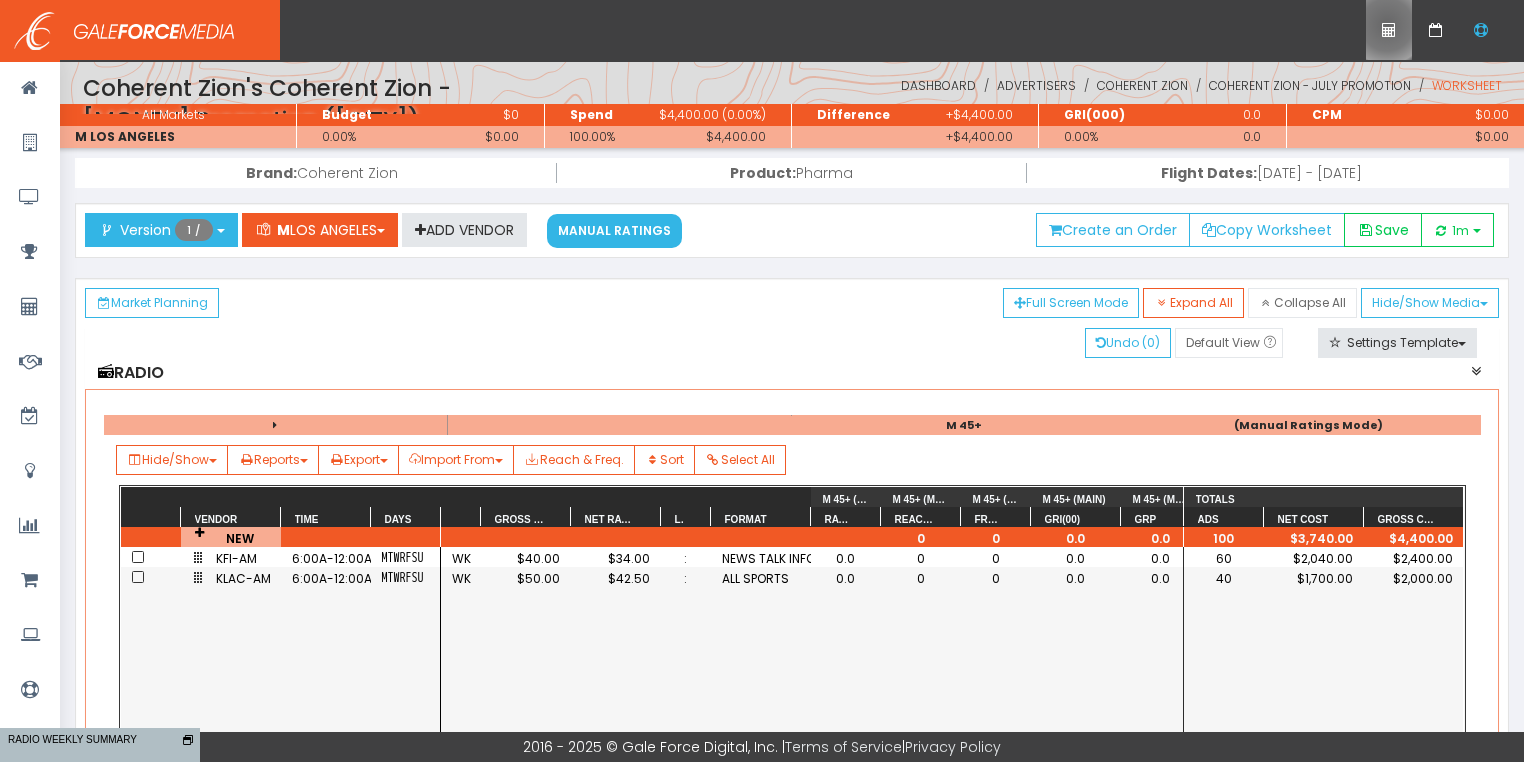click at bounding box center [1389, 30] 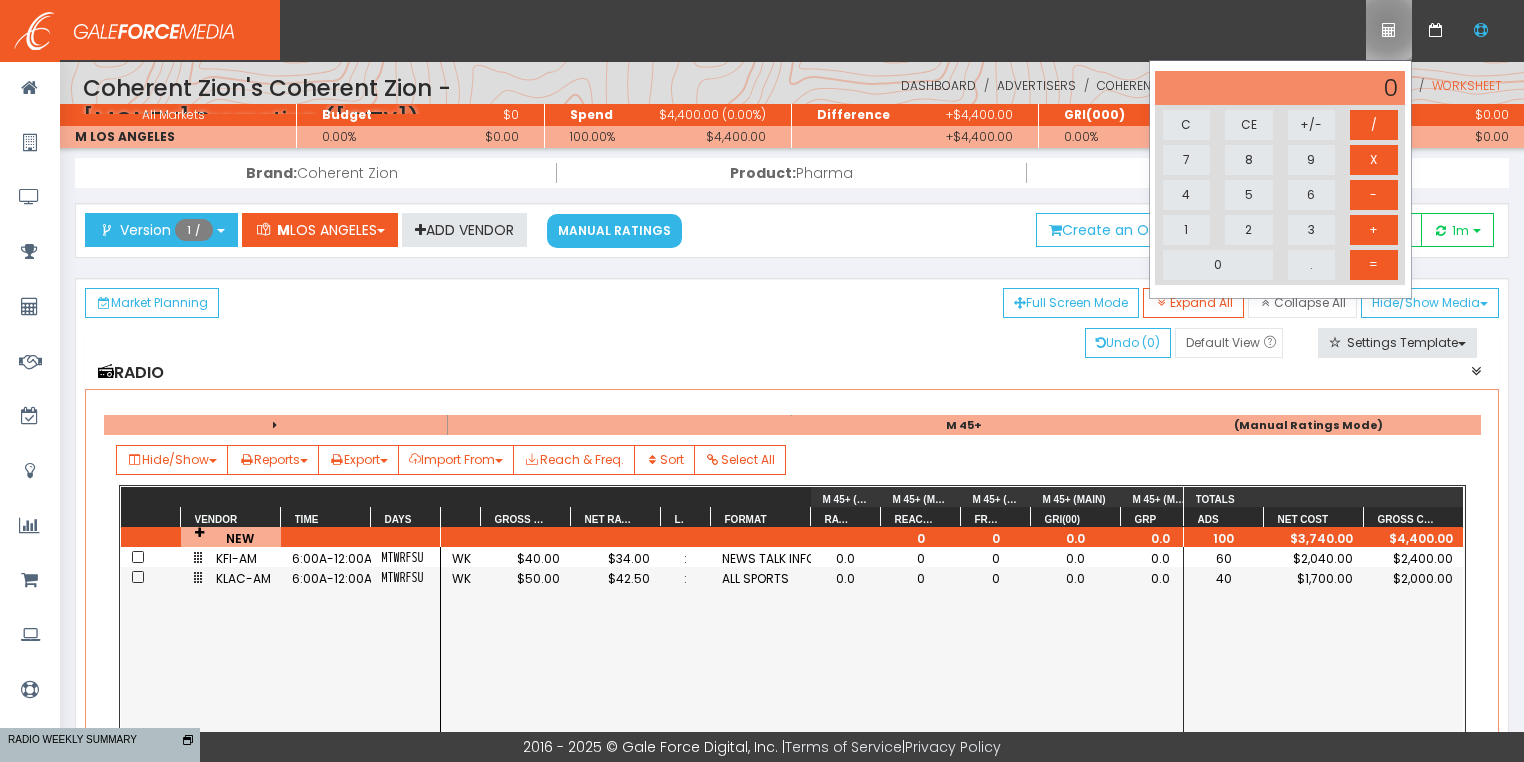 click at bounding box center (1389, 30) 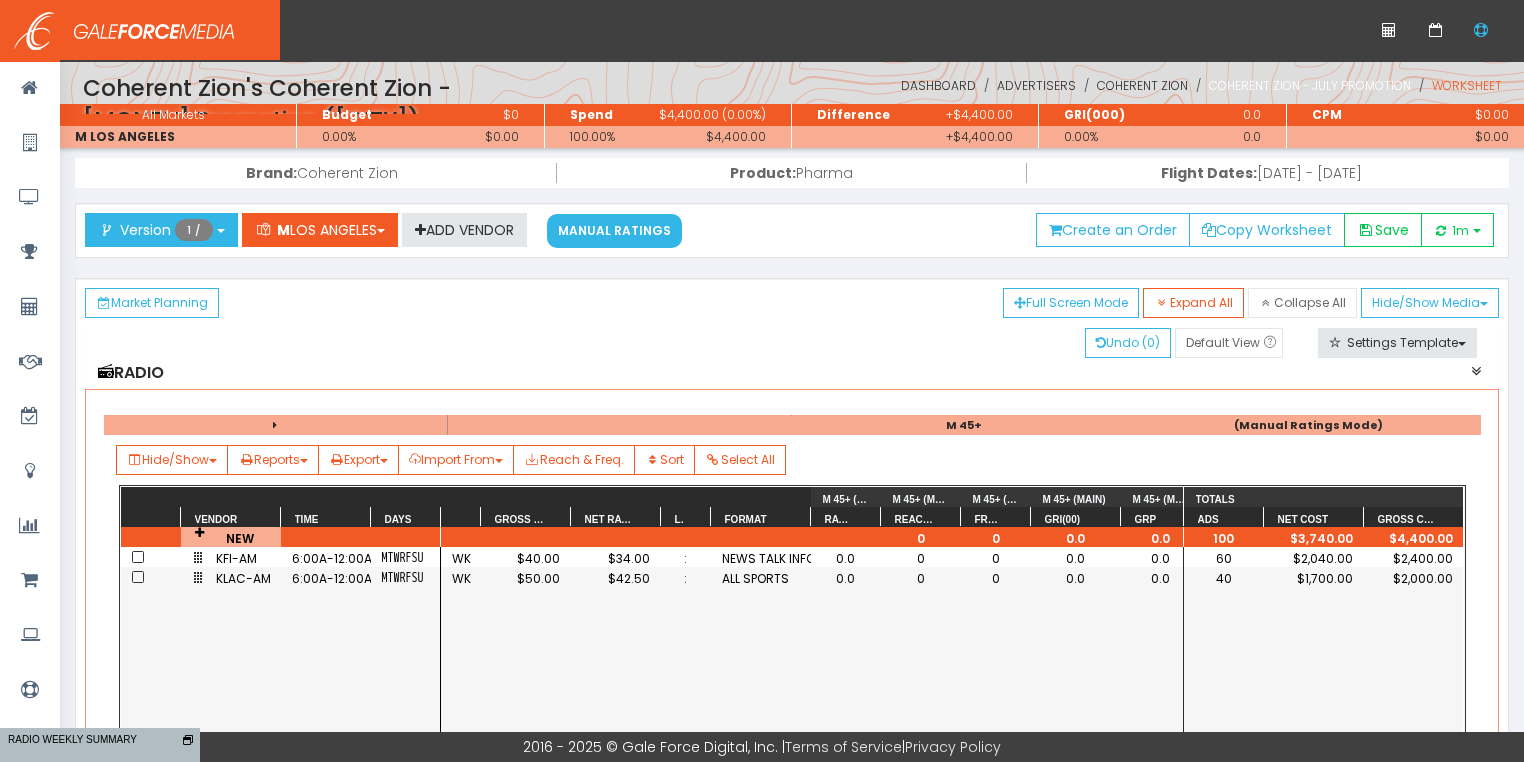 click on "Coherent Zion - July Promotion" at bounding box center (1310, 85) 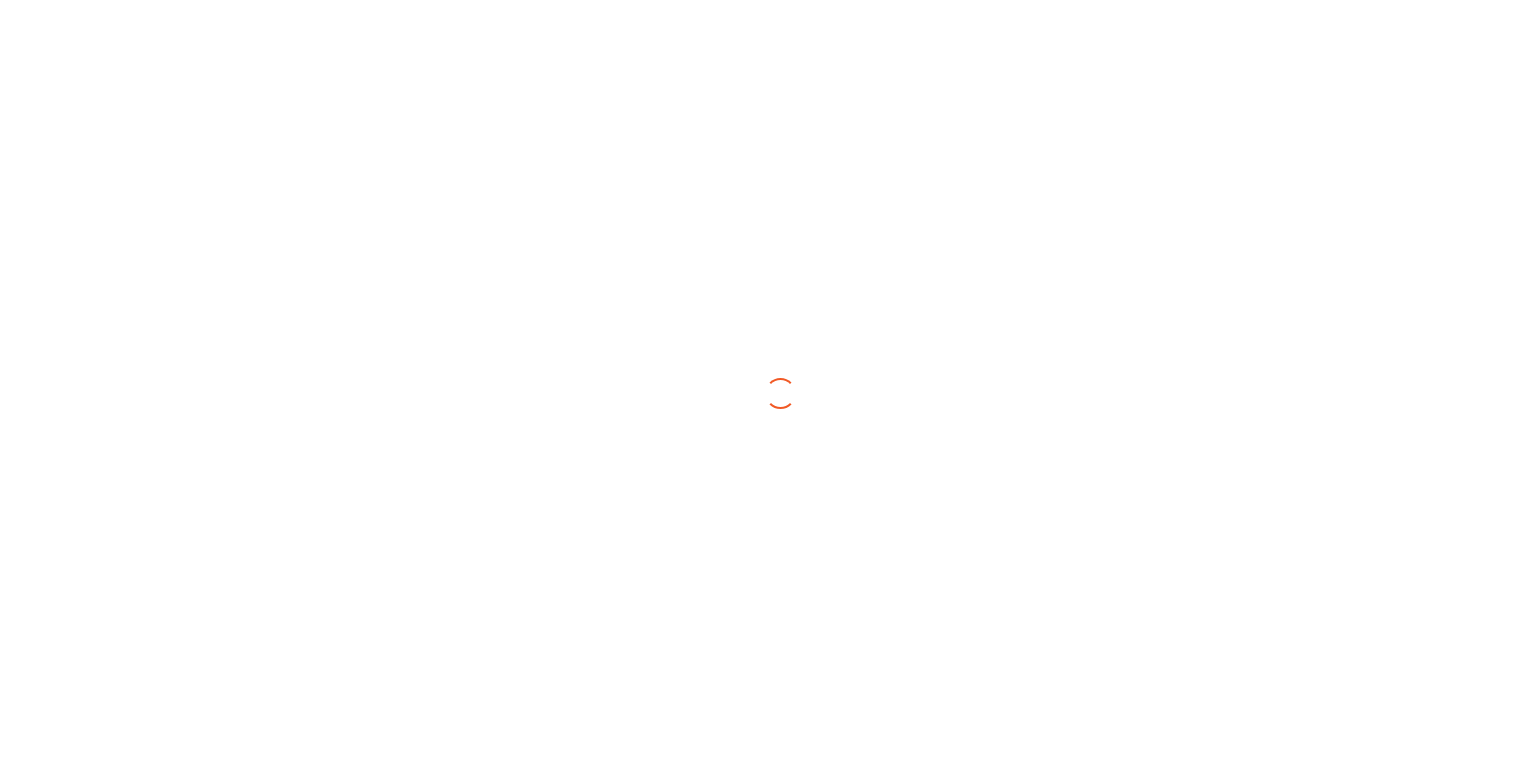 scroll, scrollTop: 0, scrollLeft: 0, axis: both 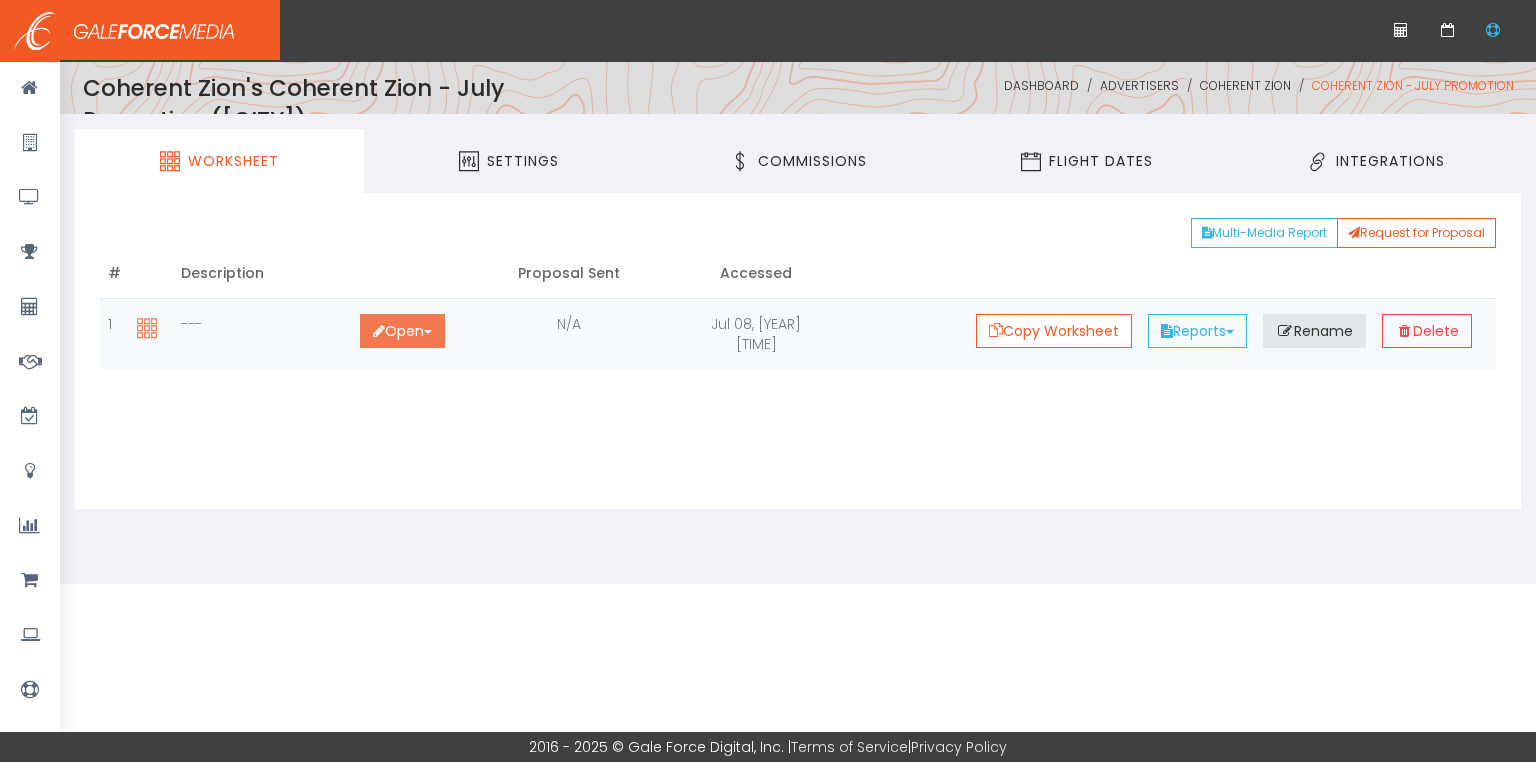 click on "Open
Toggle Dropdown" at bounding box center [402, 331] 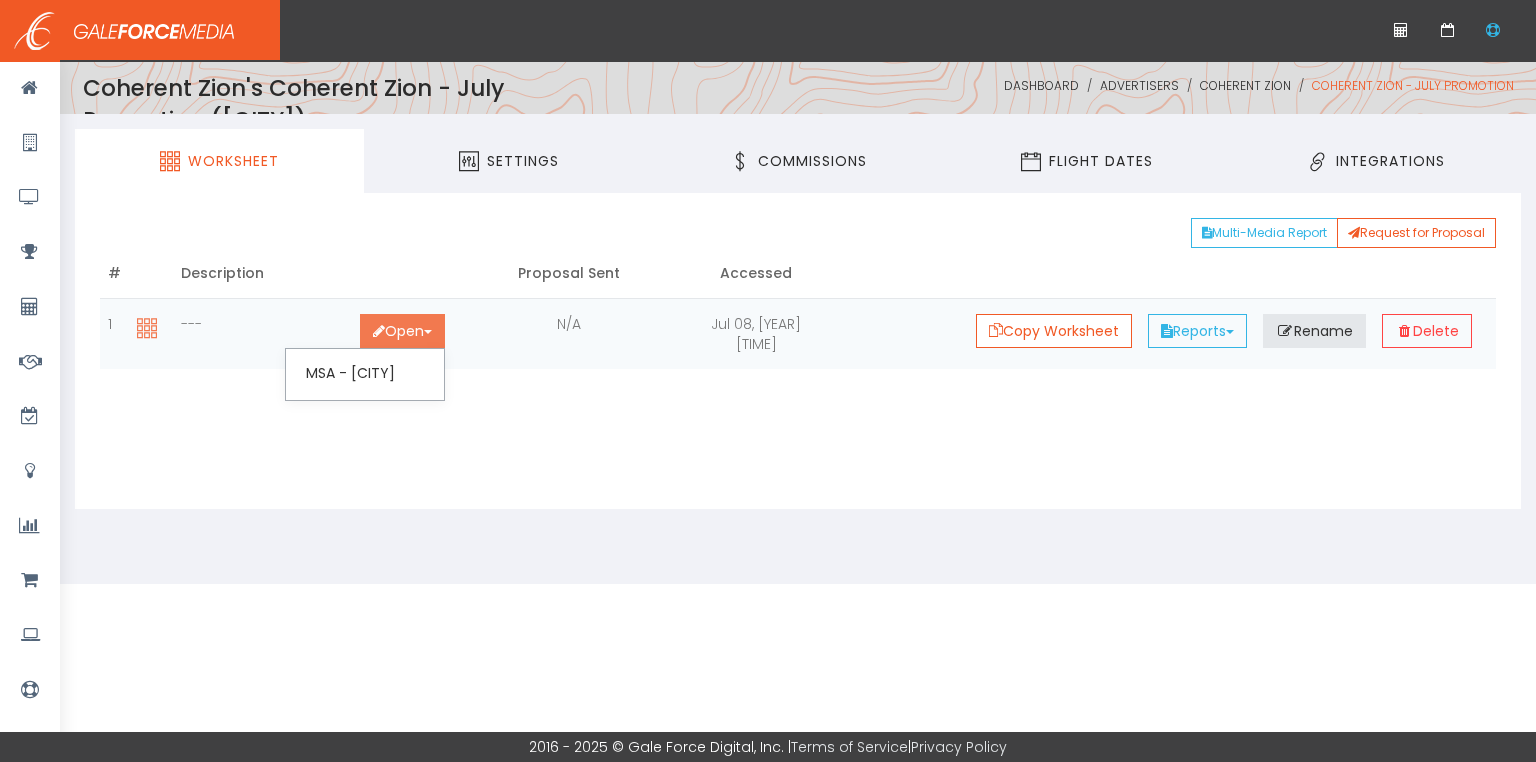 click on "Open
Toggle Dropdown" at bounding box center (402, 331) 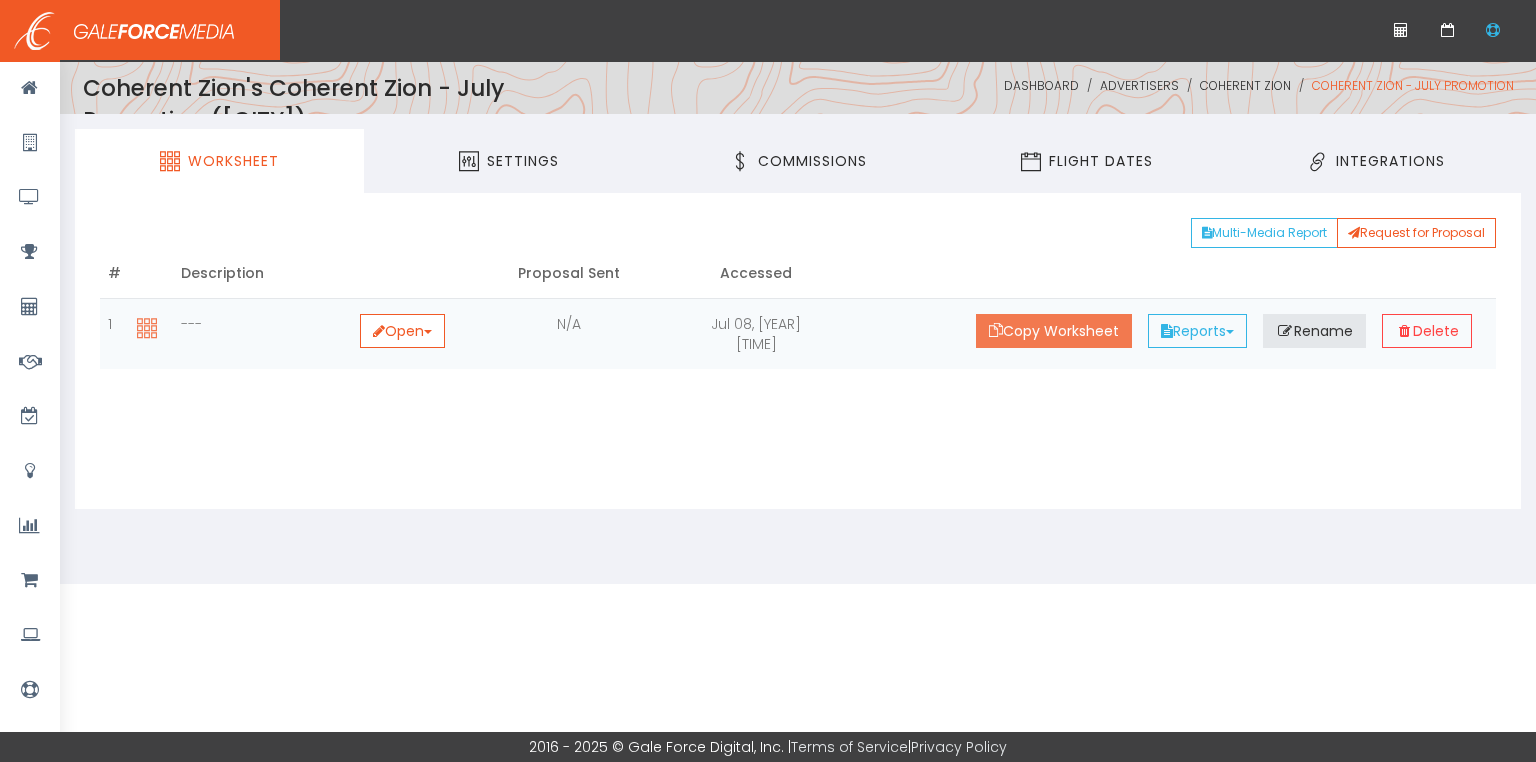 click on "Copy Worksheet" at bounding box center [1054, 331] 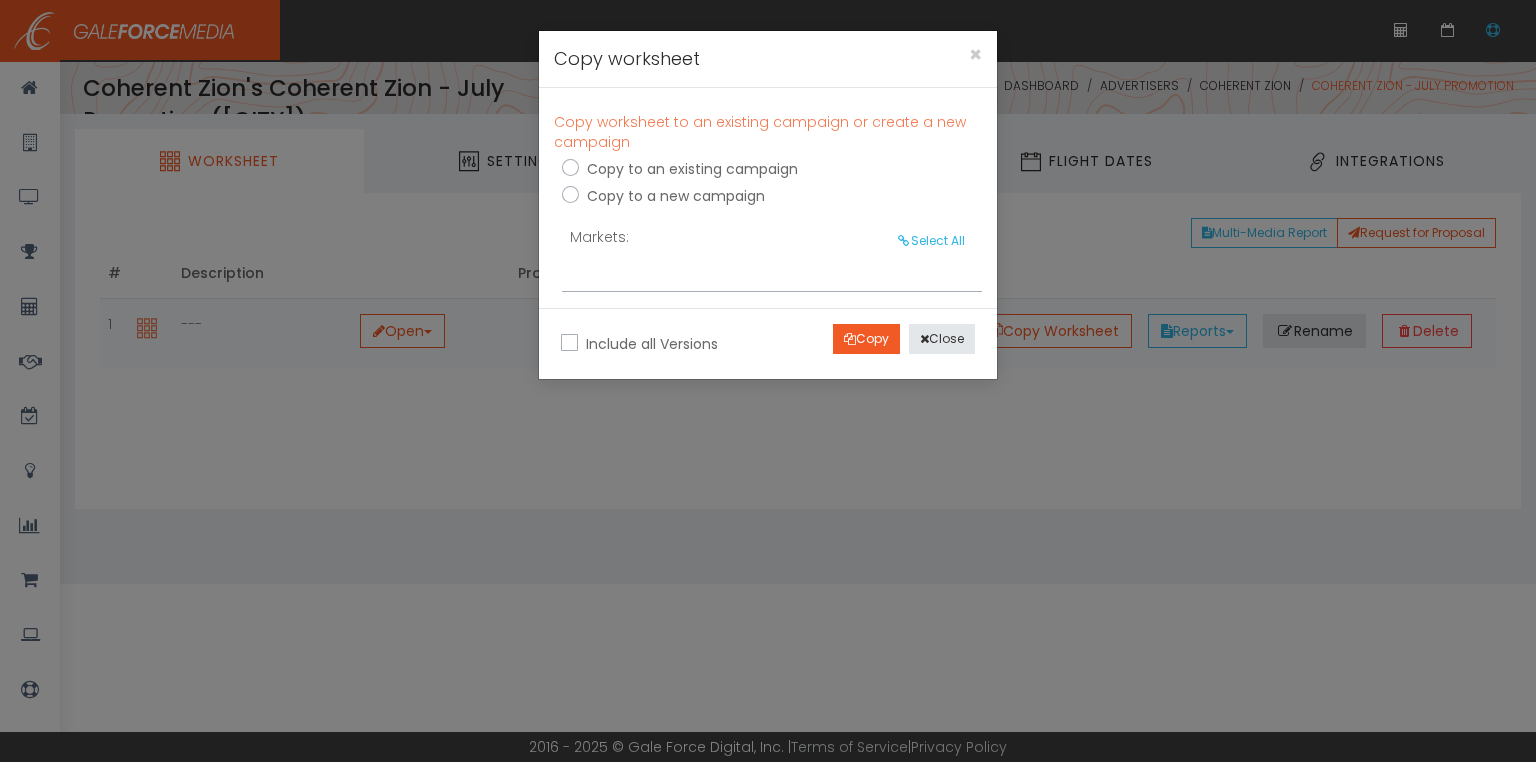 click at bounding box center [568, 169] 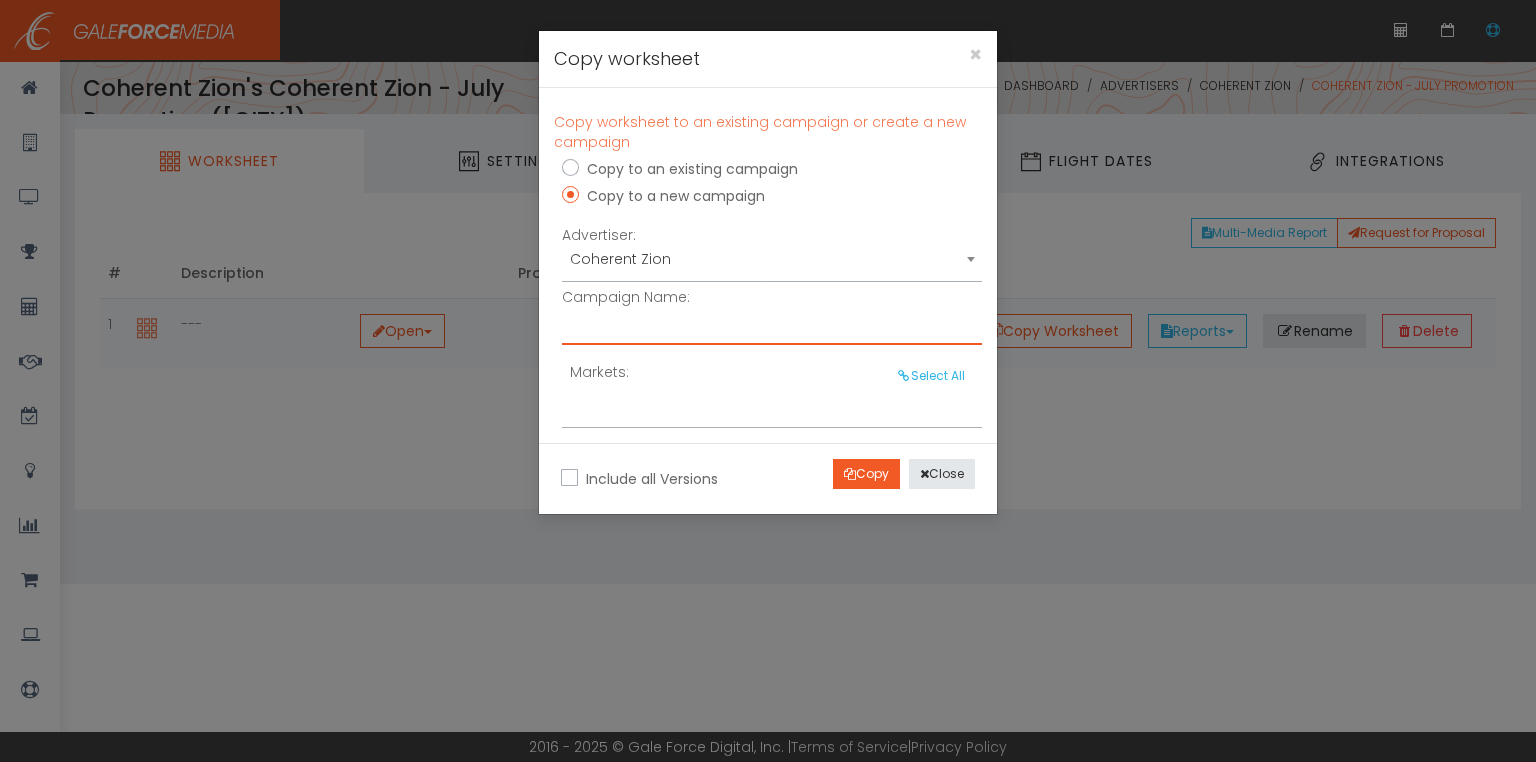 click at bounding box center (772, 326) 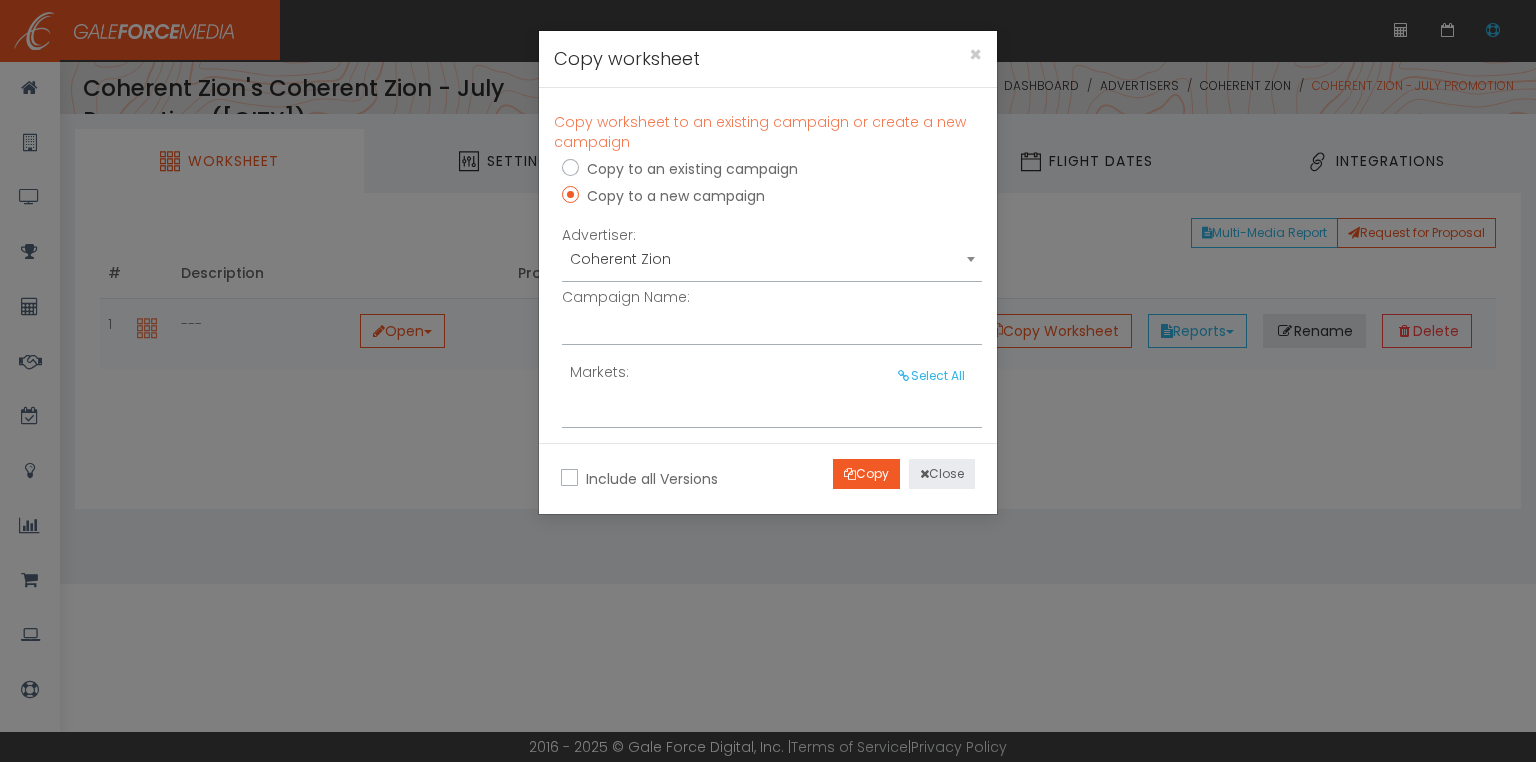 click on "Close" at bounding box center [942, 474] 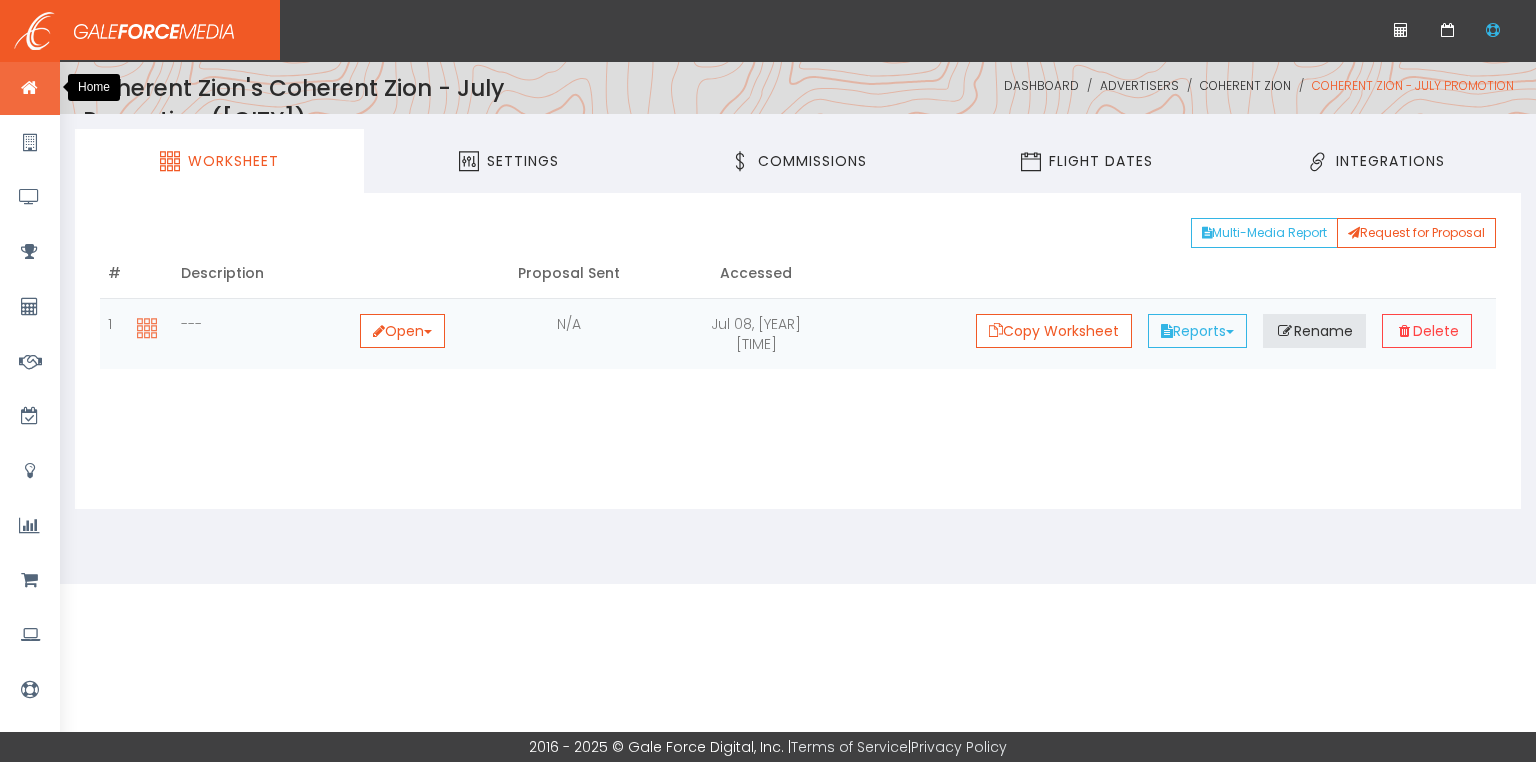 click at bounding box center (30, 87) 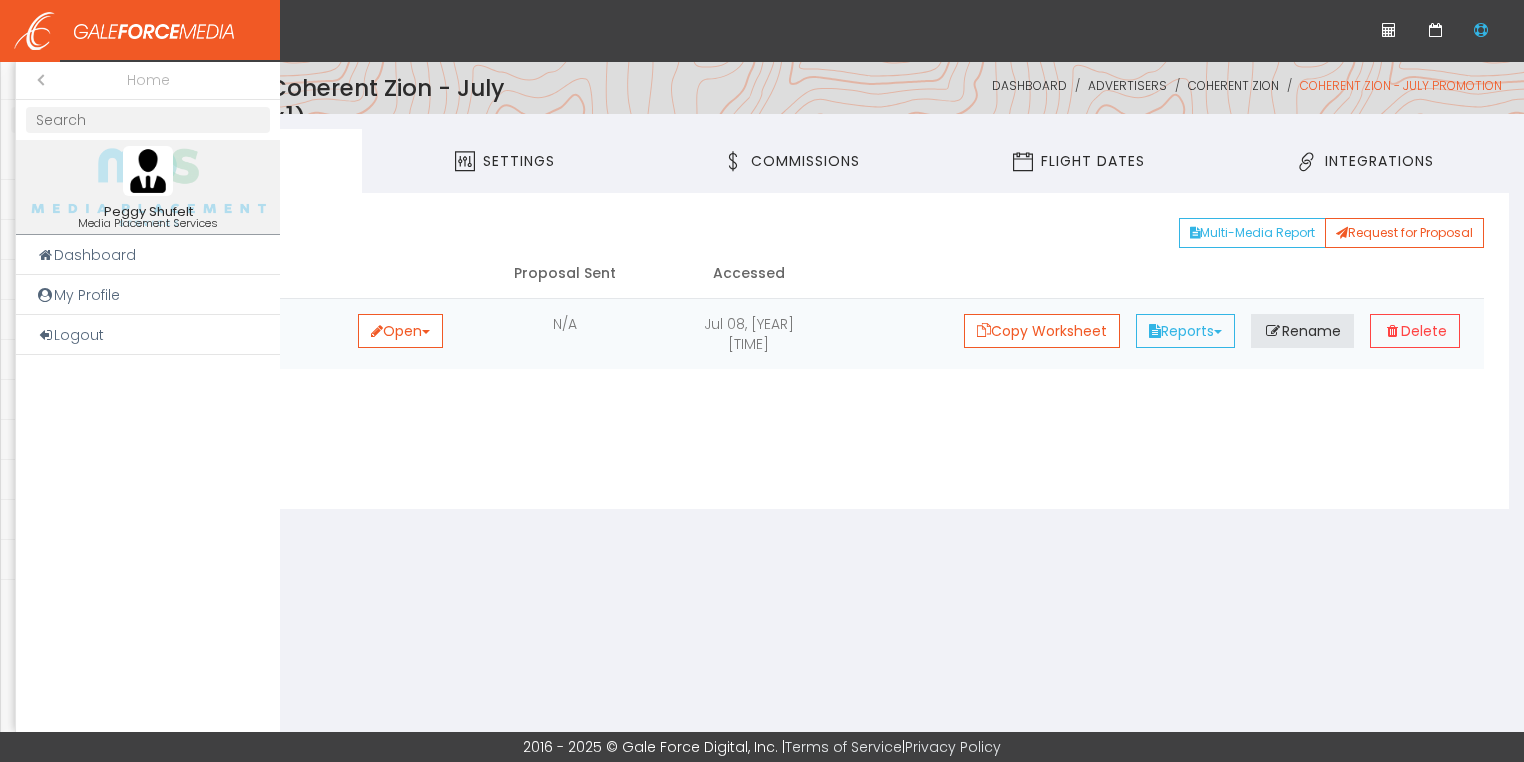 click at bounding box center [762, 381] 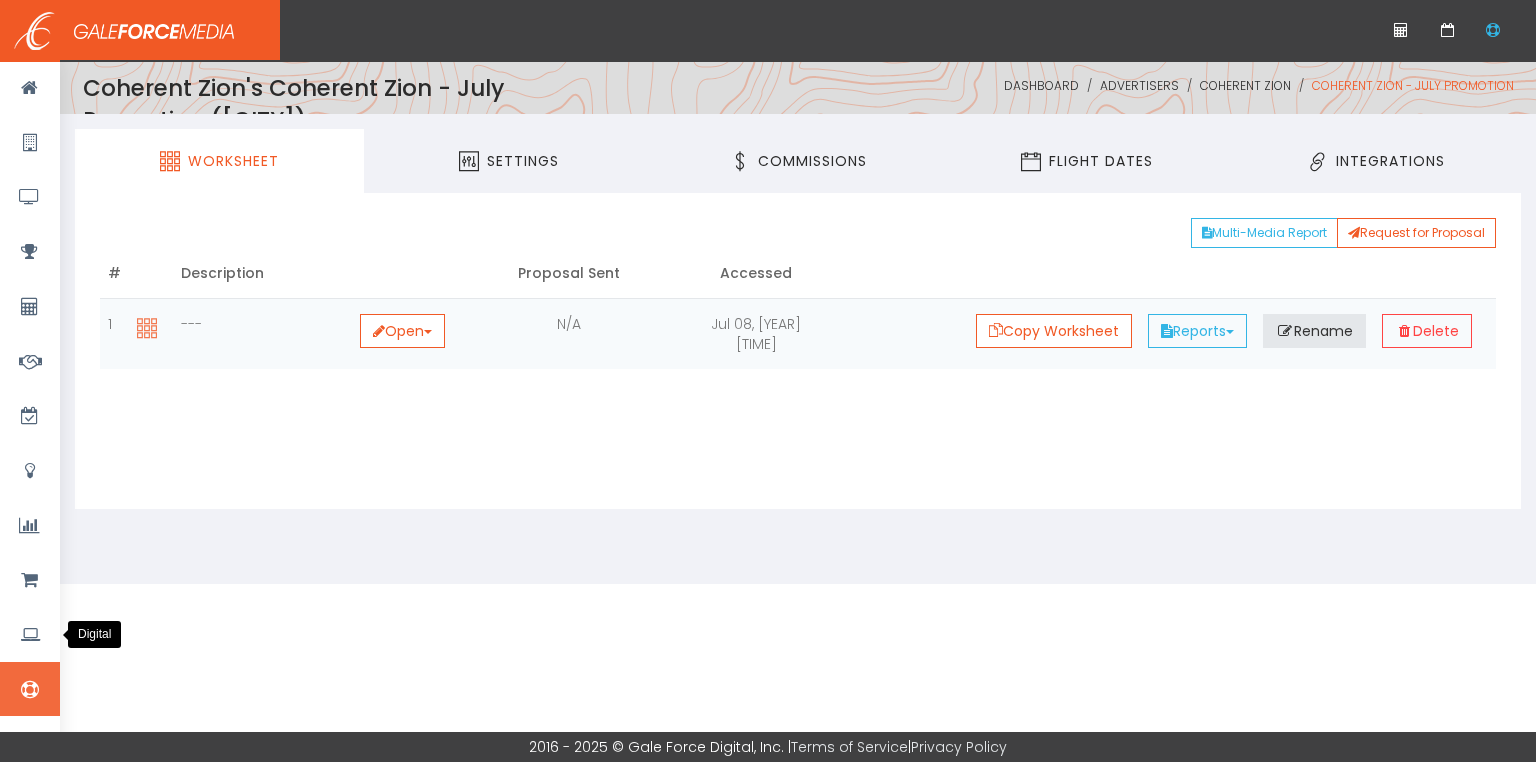 click at bounding box center [30, 485] 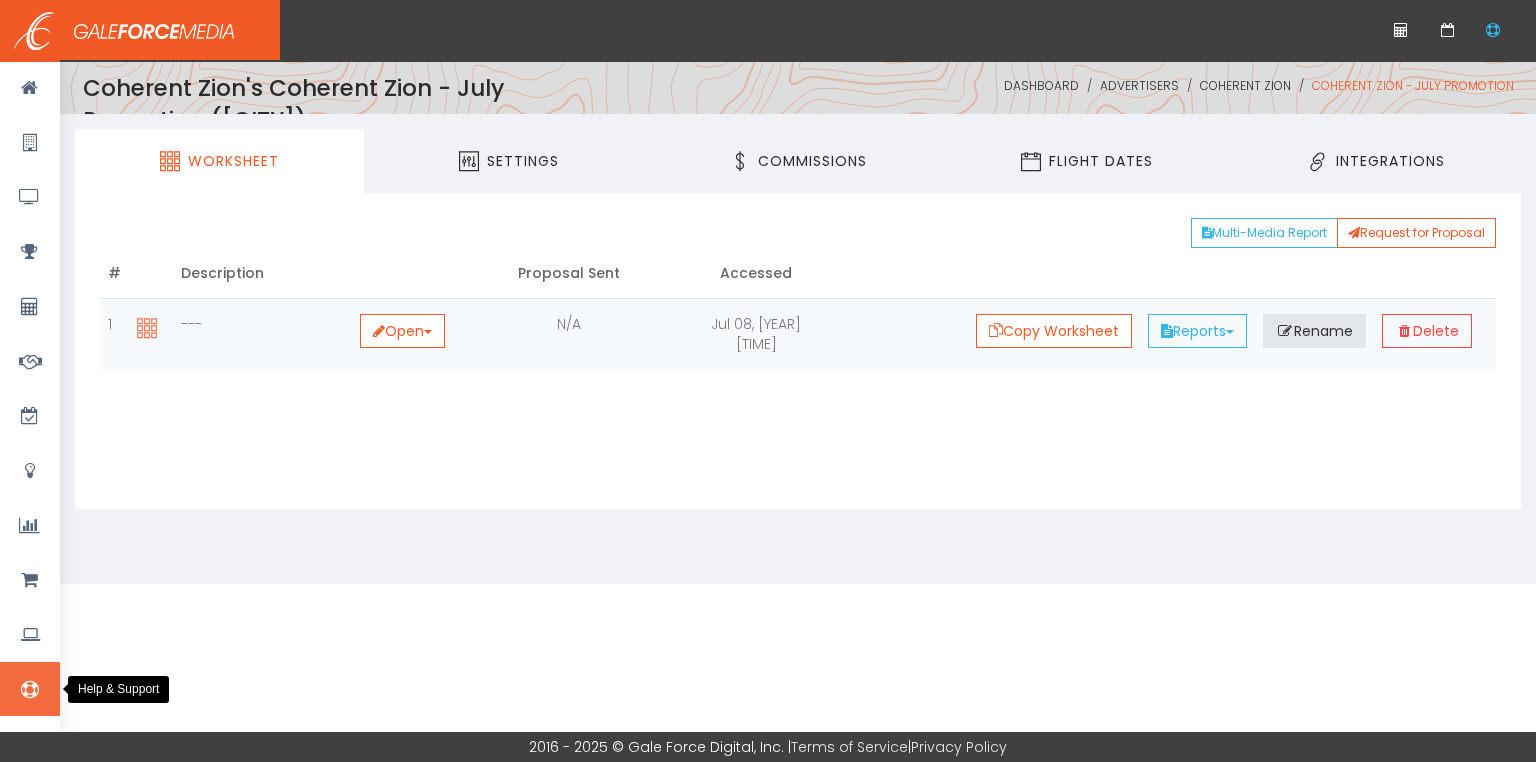 click at bounding box center [30, 689] 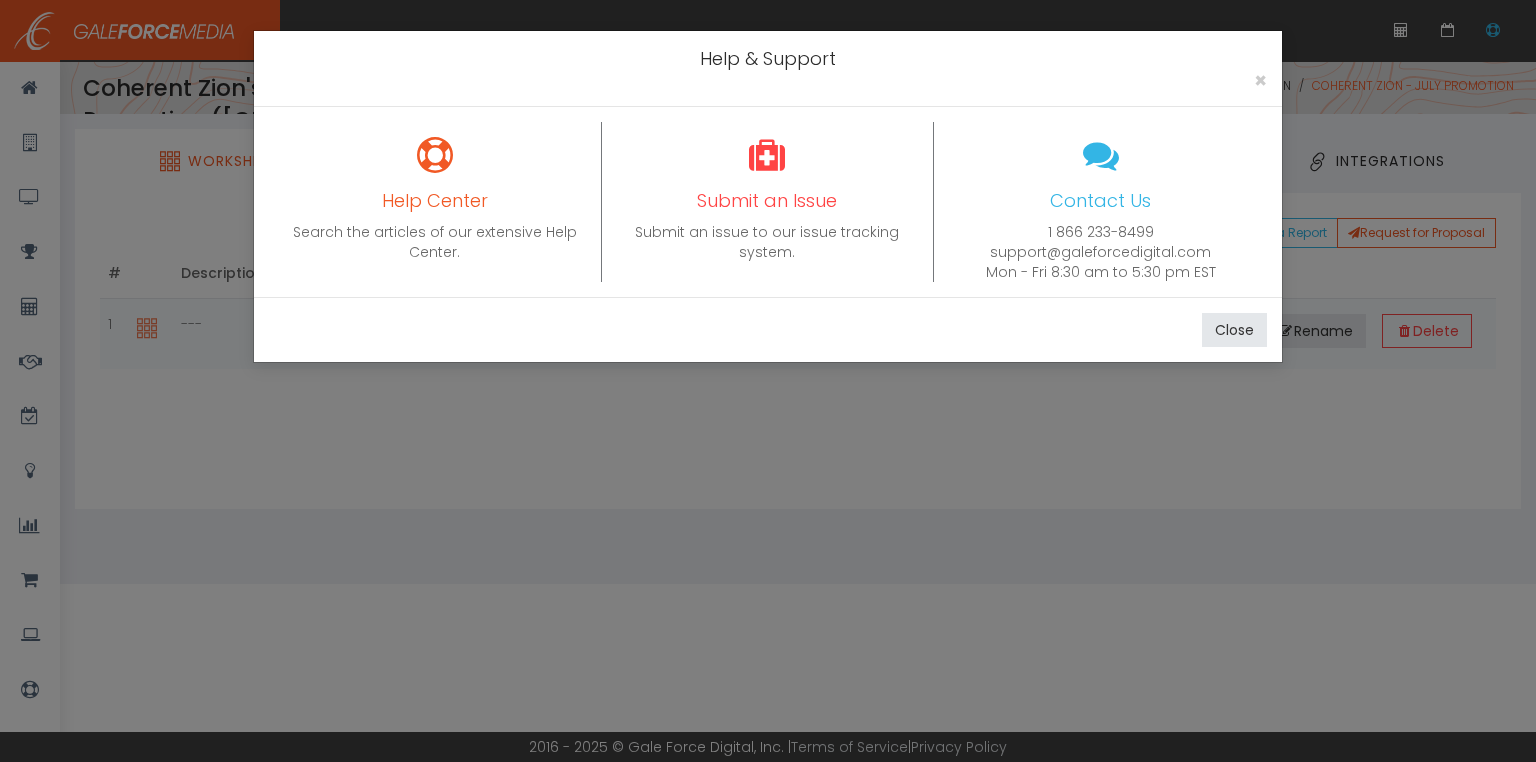 click on "Help Center" at bounding box center (435, 201) 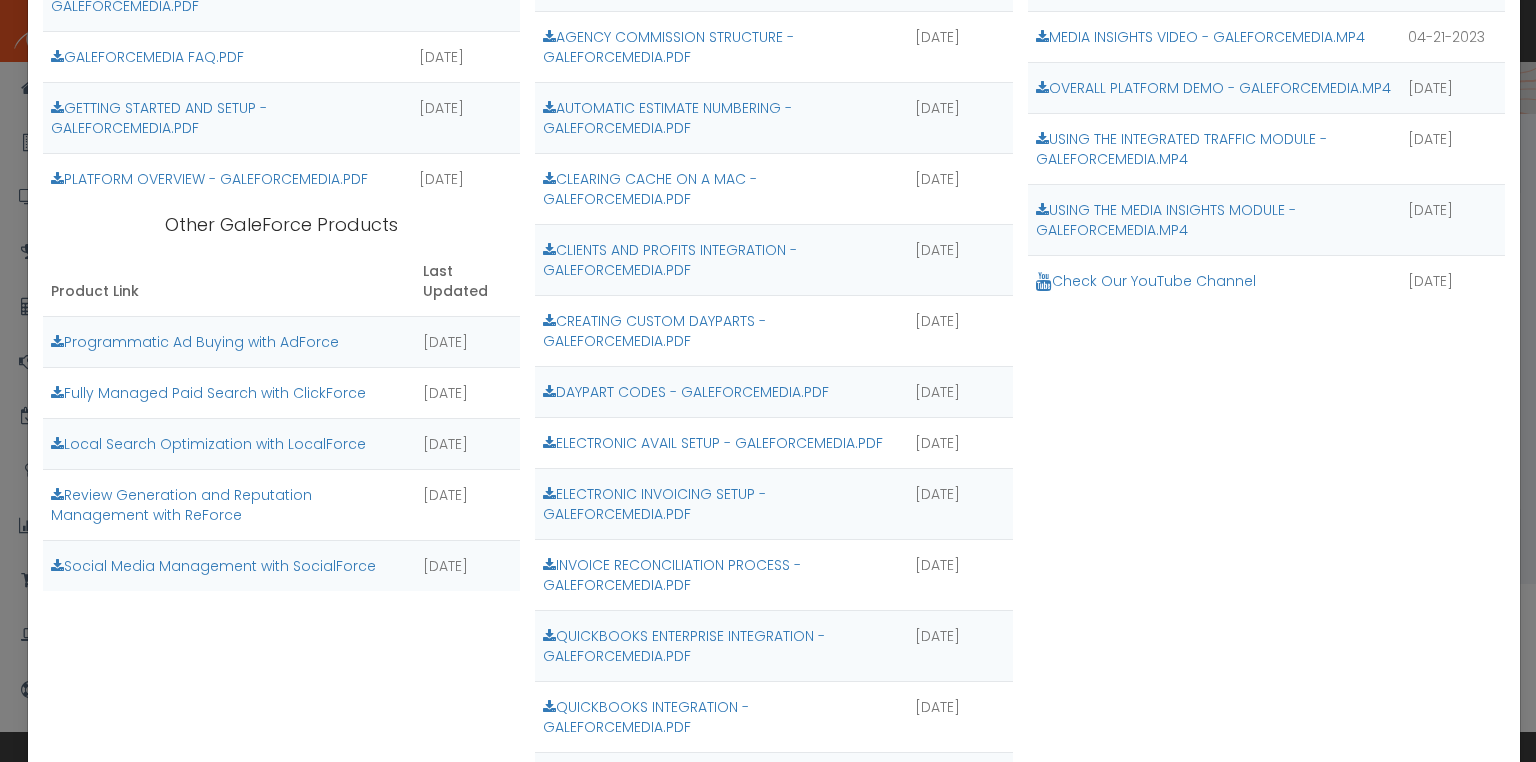scroll, scrollTop: 0, scrollLeft: 0, axis: both 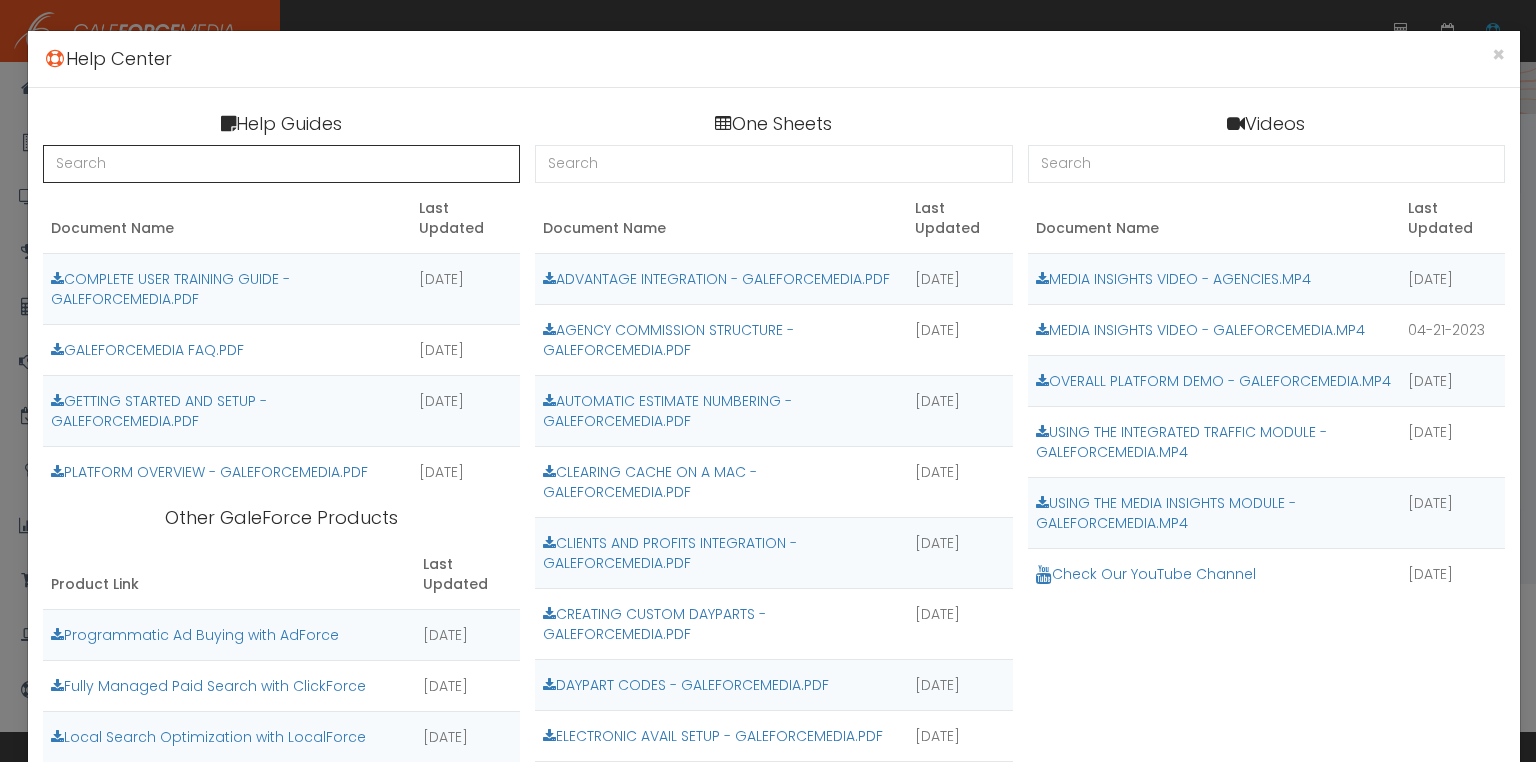 click at bounding box center [281, 164] 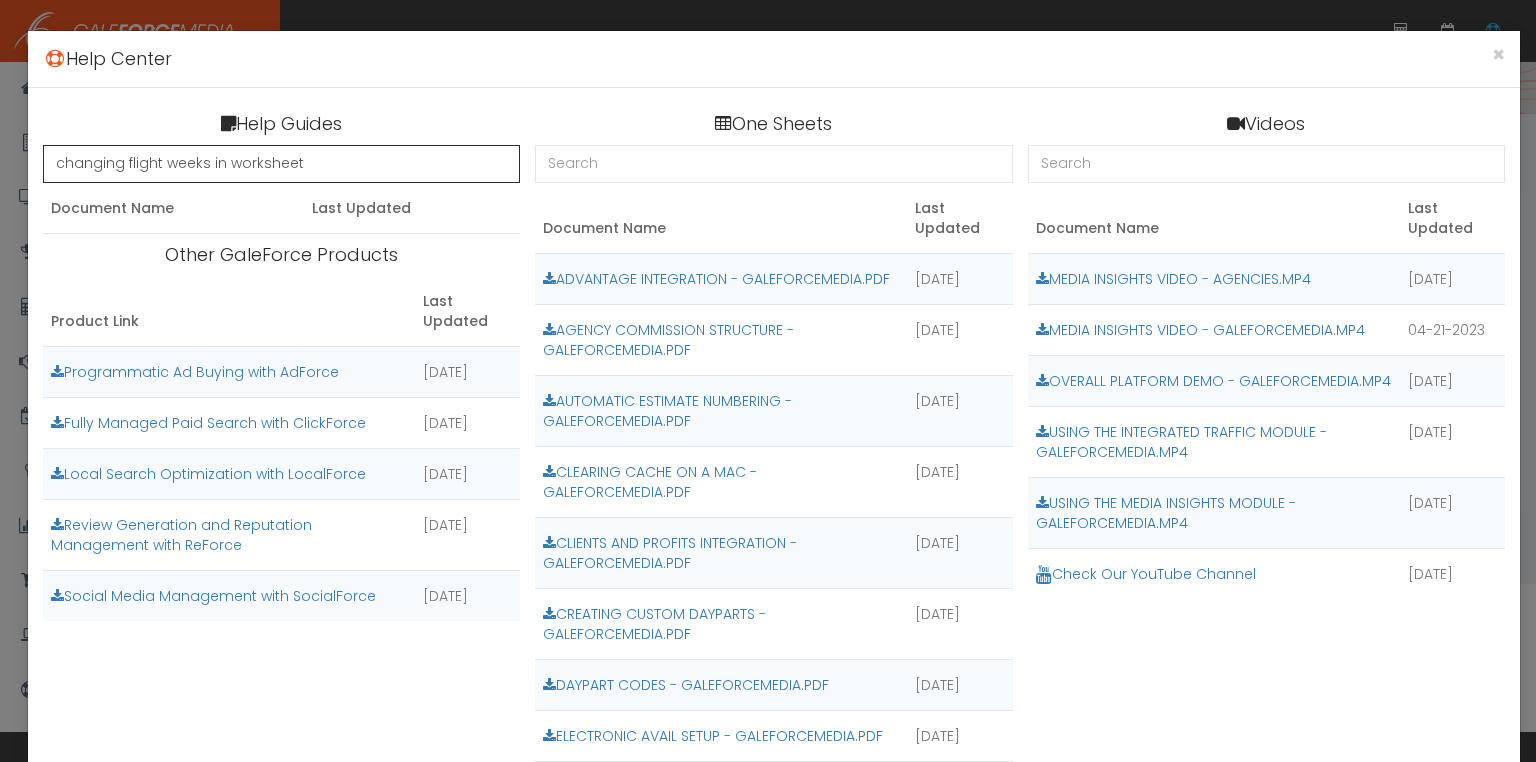 type on "changing flight weeks in worksheet" 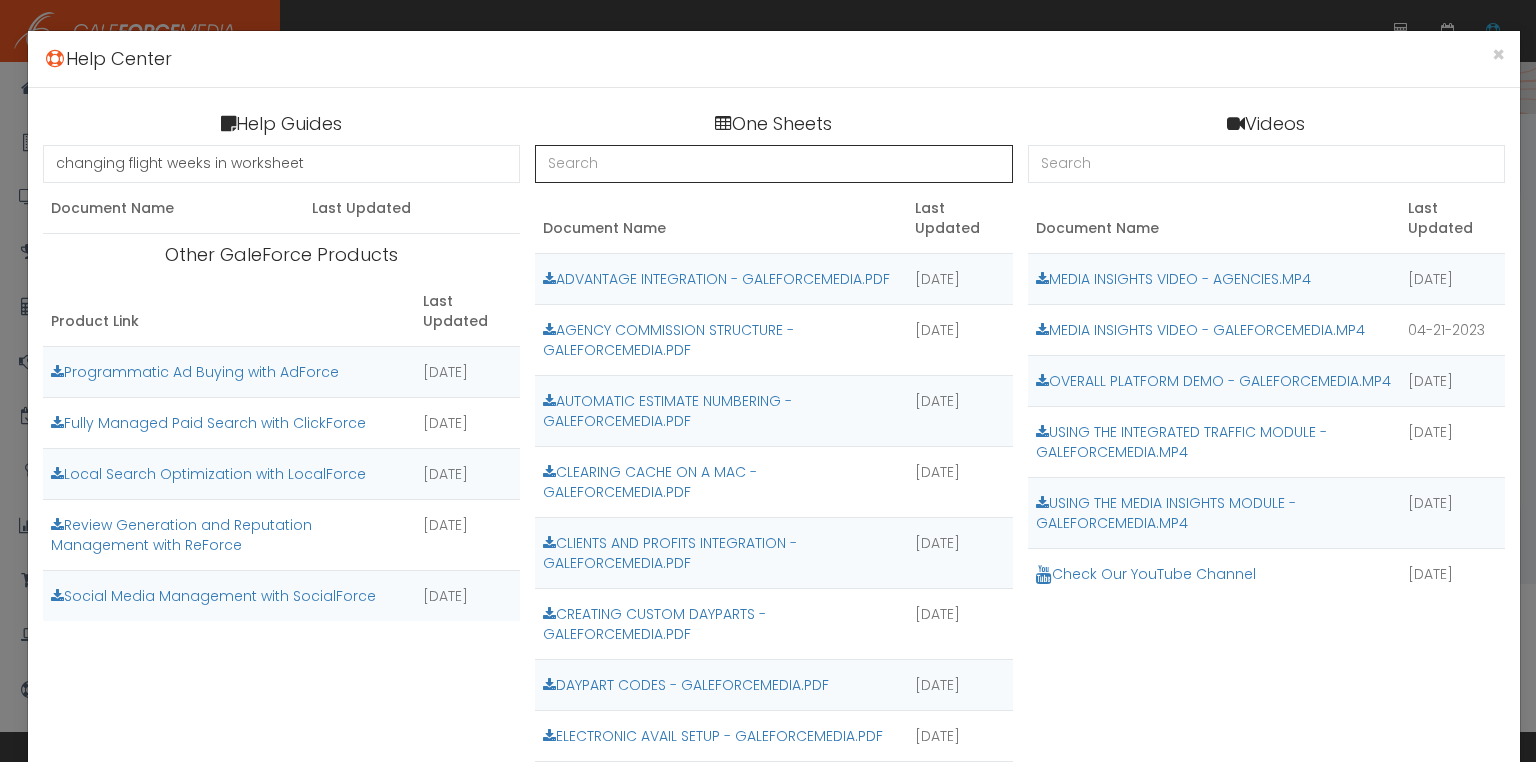 click at bounding box center (773, 164) 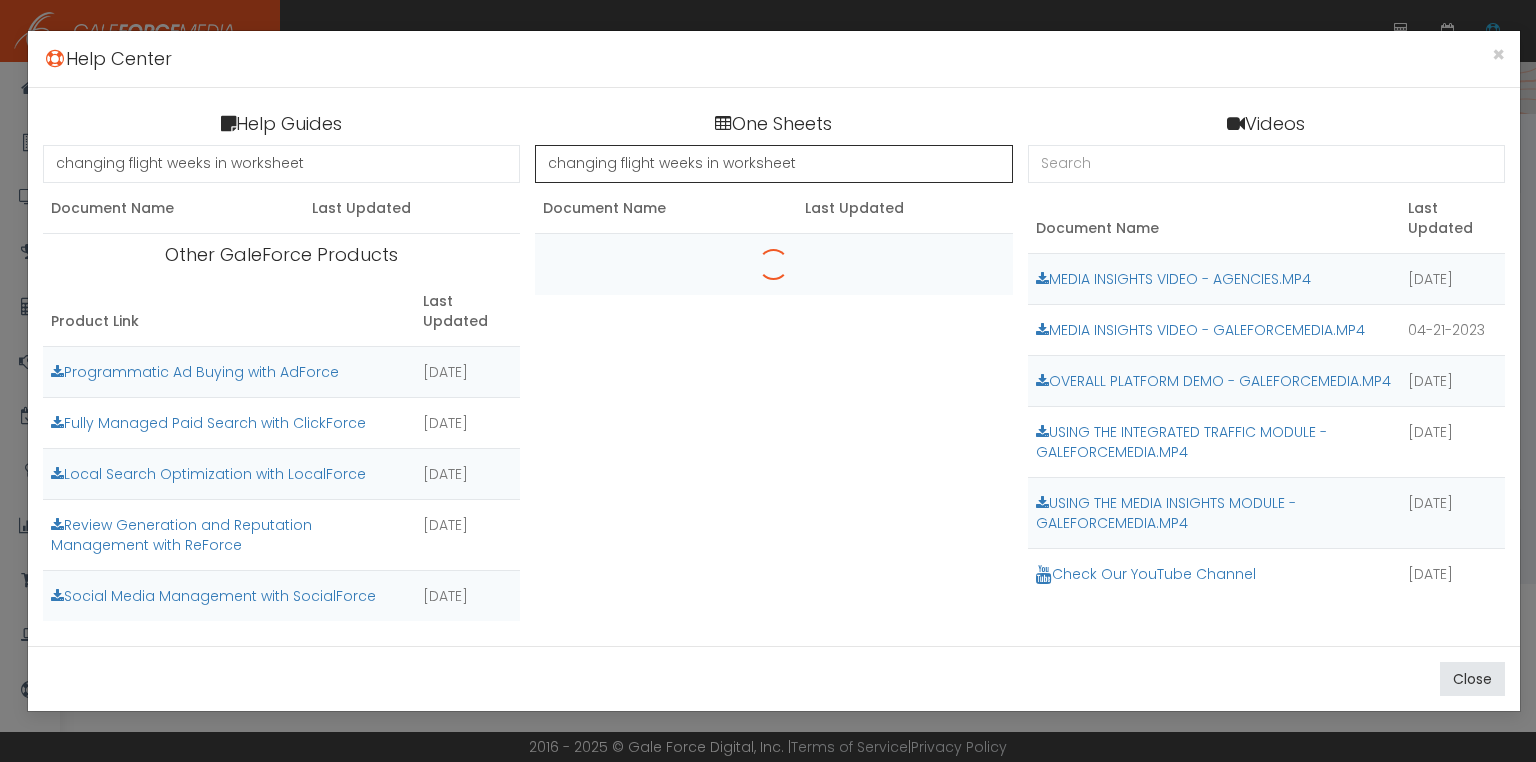 type on "changing flight weeks in worksheet" 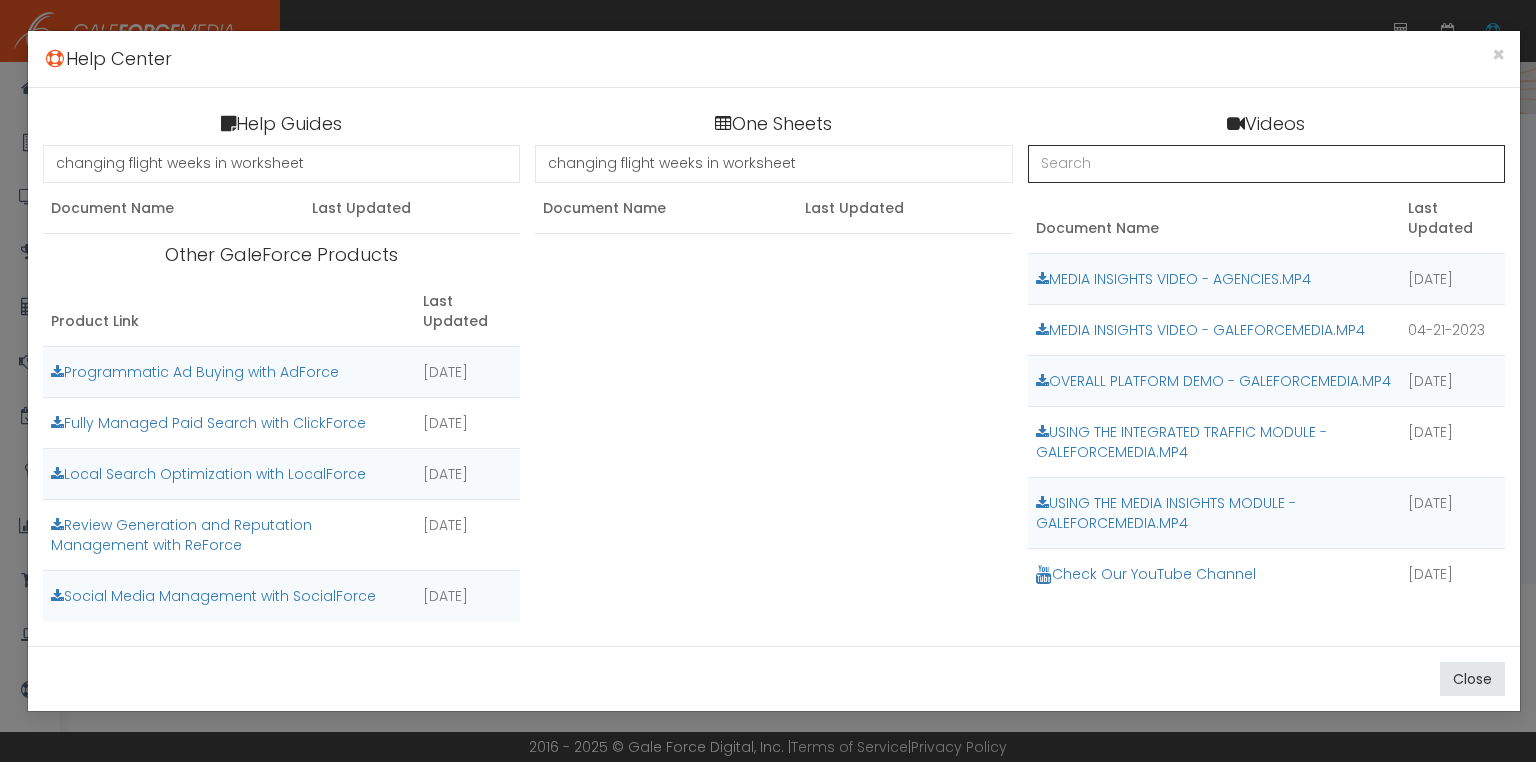 click at bounding box center [1266, 164] 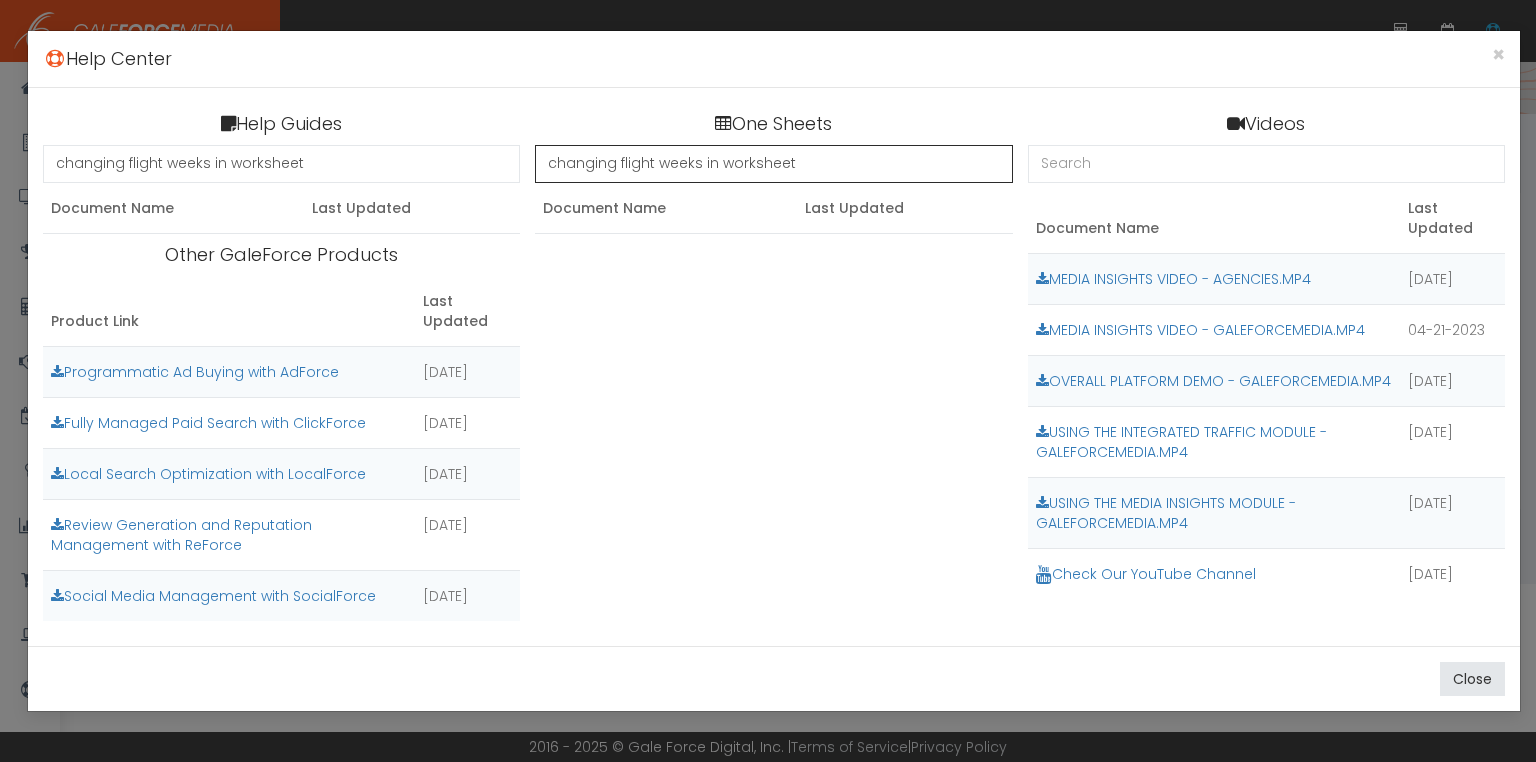 drag, startPoint x: 828, startPoint y: 164, endPoint x: 540, endPoint y: 174, distance: 288.17355 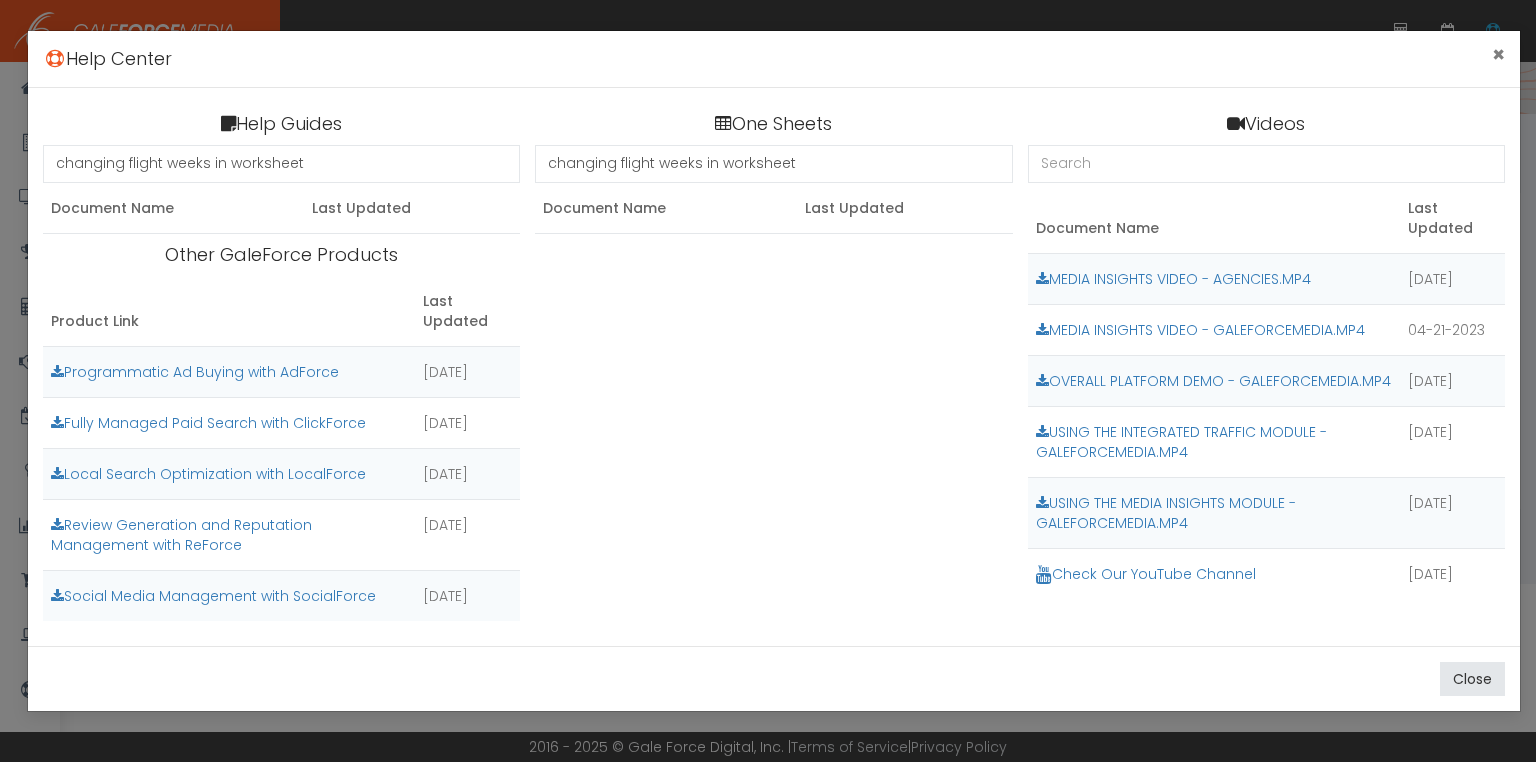 click on "×" at bounding box center (1498, 54) 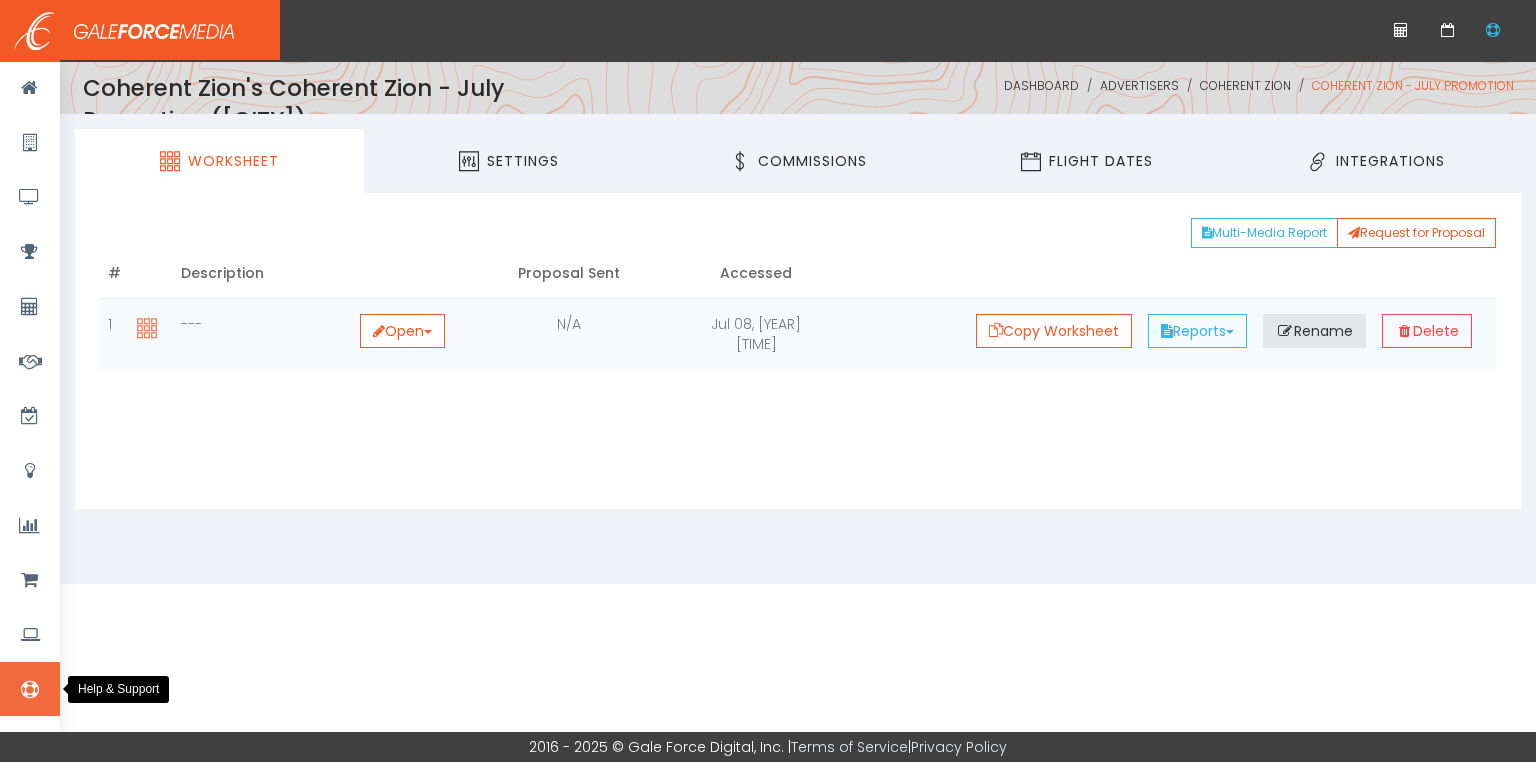 click at bounding box center [29, 690] 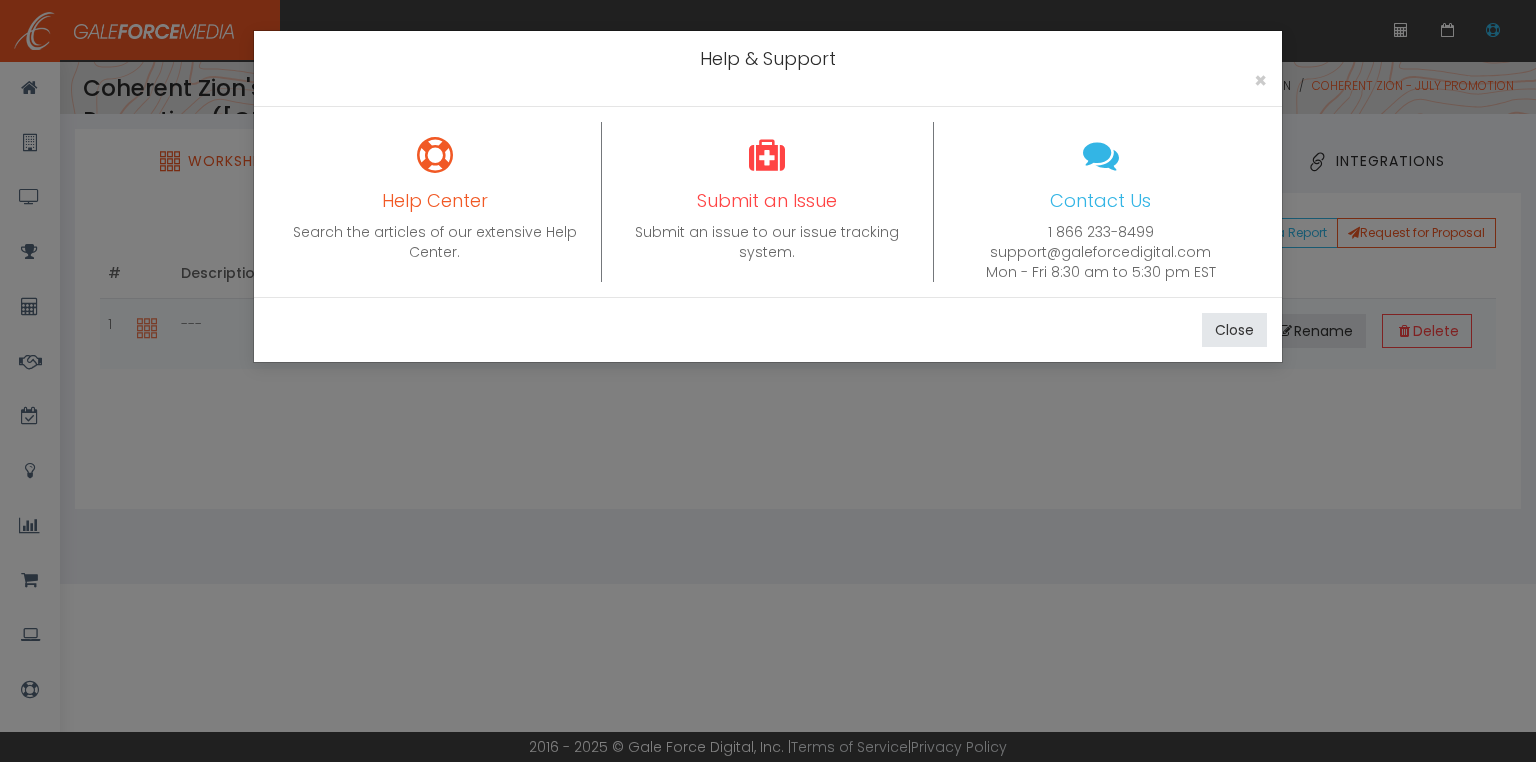 click on "Search the articles of our extensive Help Center." at bounding box center (435, 242) 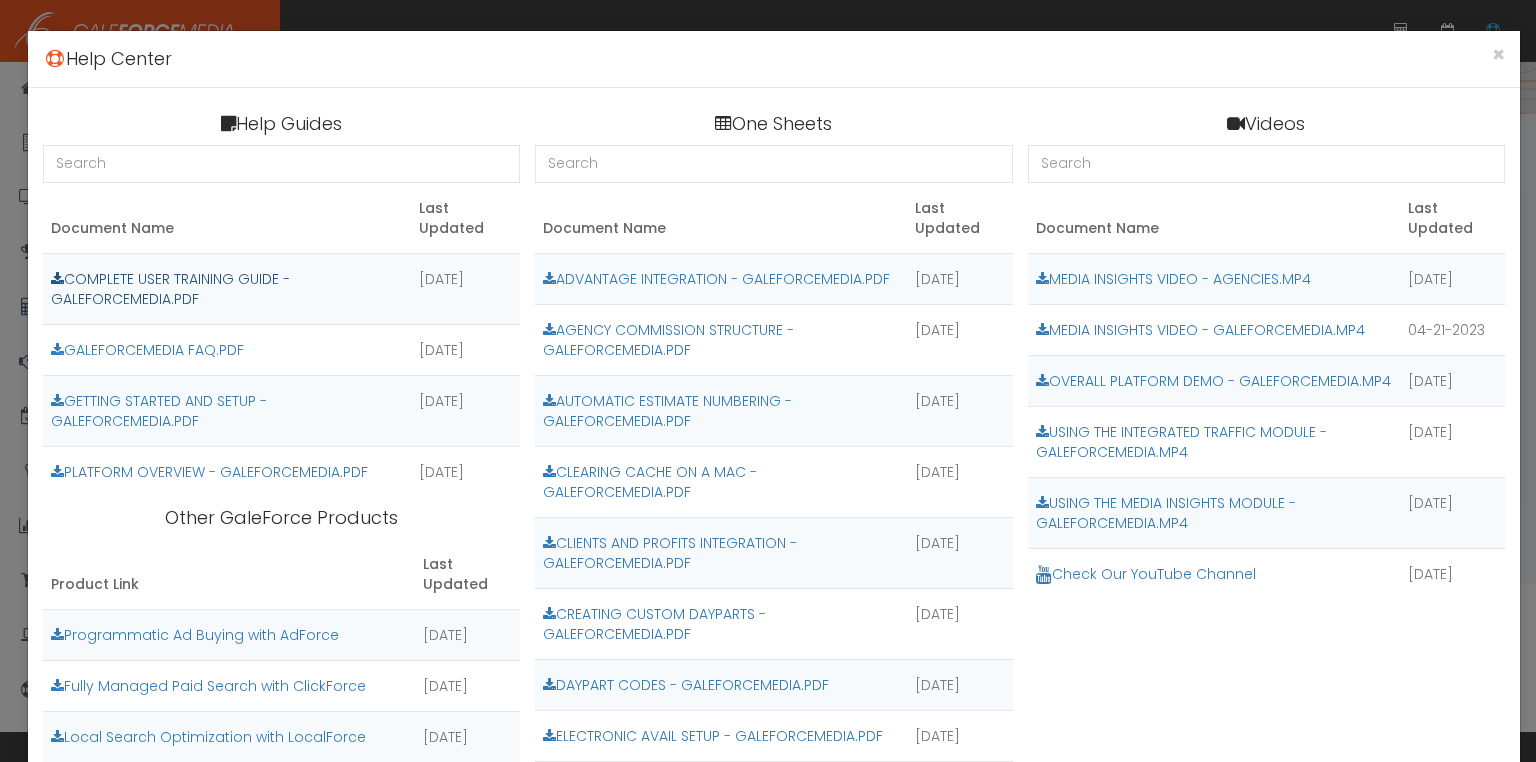 click on "COMPLETE USER TRAINING GUIDE - GALEFORCEMEDIA.PDF" at bounding box center [170, 289] 